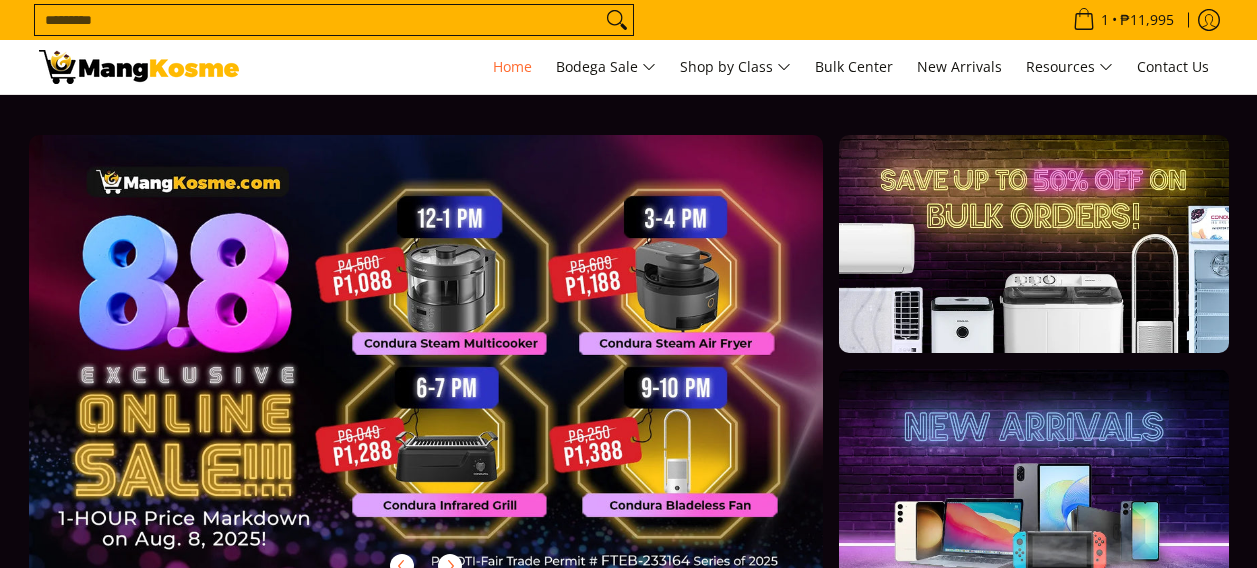 scroll, scrollTop: 0, scrollLeft: 0, axis: both 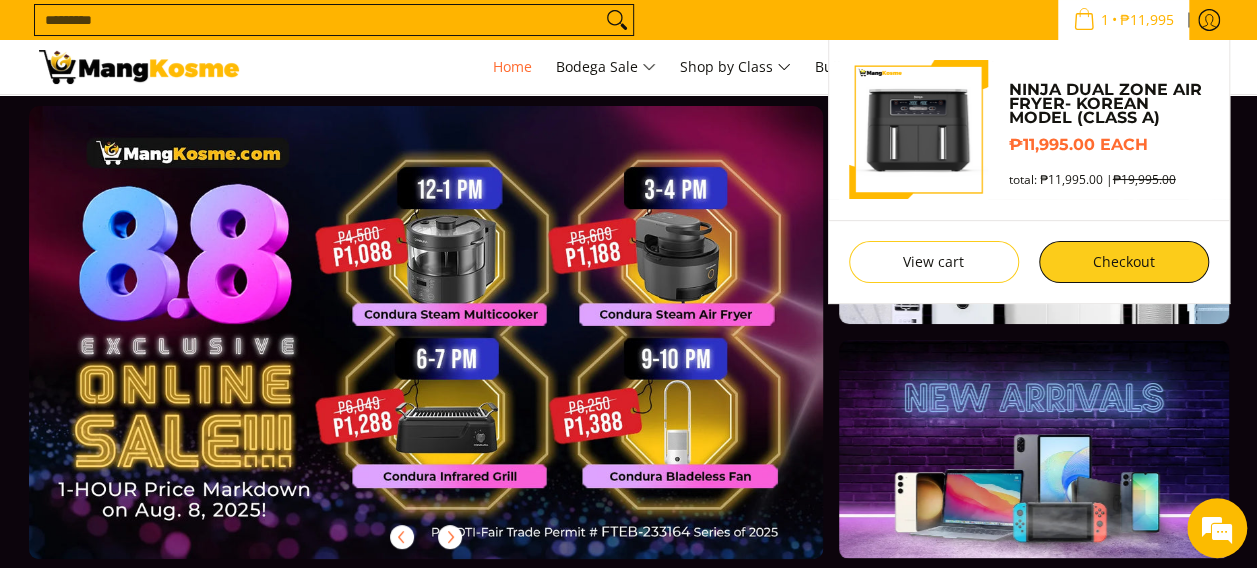 click on "₱11,995" at bounding box center (1147, 20) 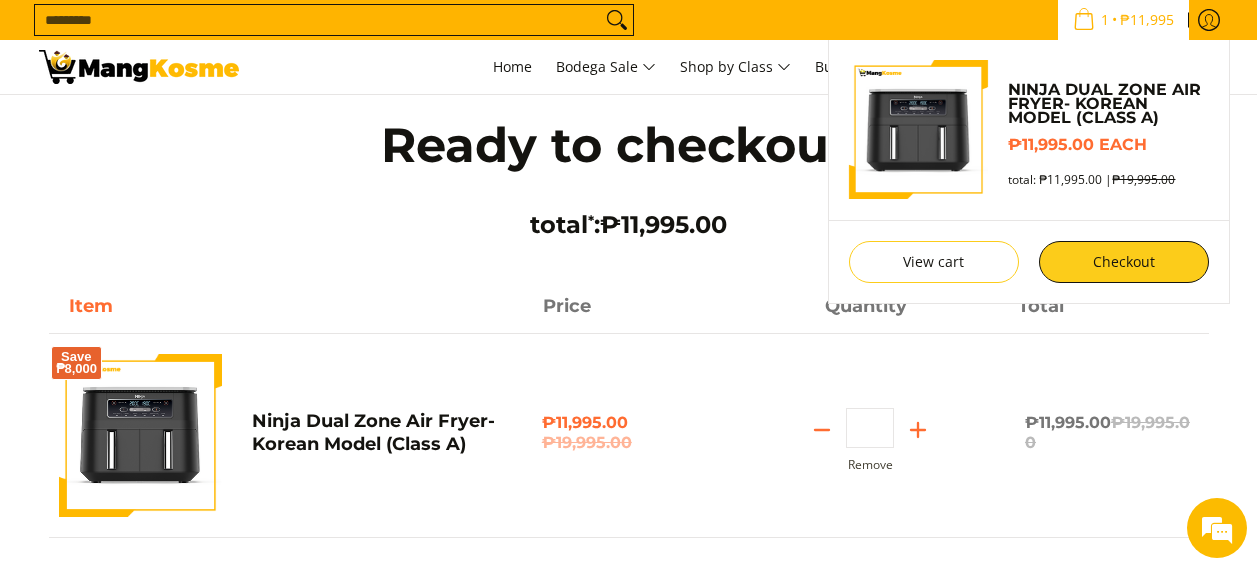 scroll, scrollTop: 0, scrollLeft: 0, axis: both 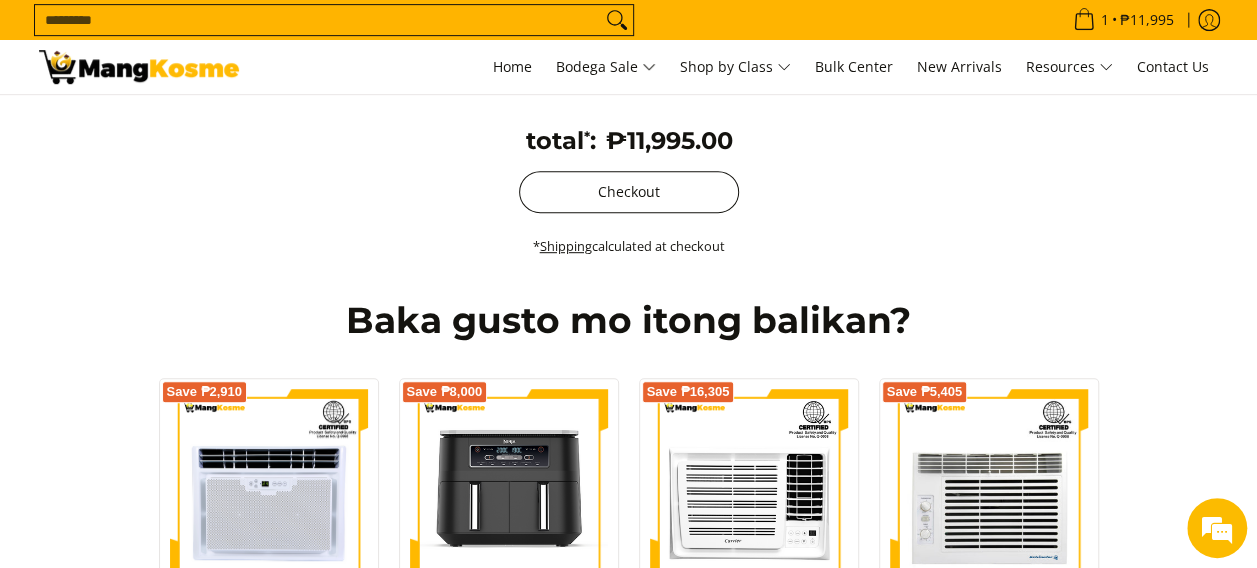 click on "Checkout" at bounding box center [629, 192] 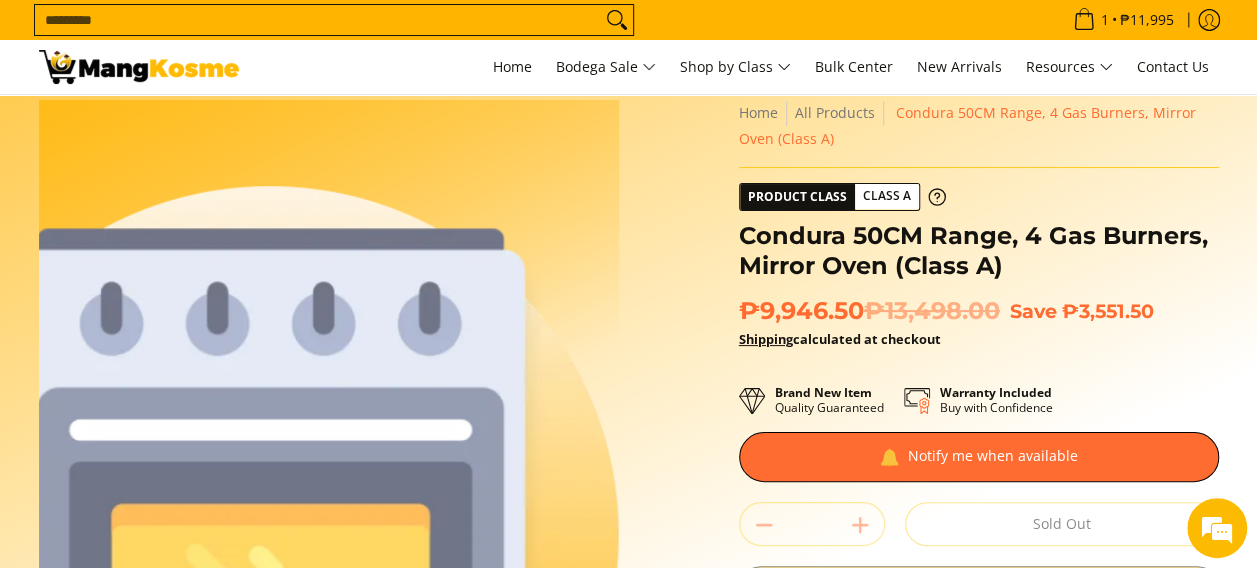 scroll, scrollTop: 34, scrollLeft: 0, axis: vertical 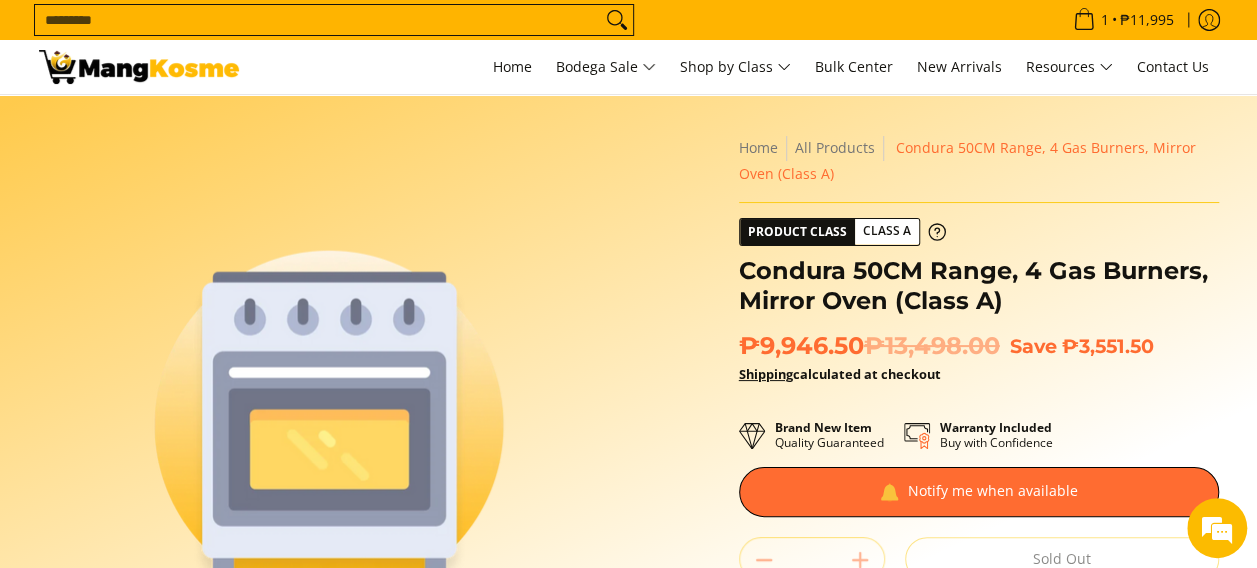 click on "Skip to Main Content
Enable zoom Disable zoom
Enable zoom Disable zoom
Enable zoom Disable zoom
Home All Products
Condura 50CM Range, 4 Gas Burners, Mirror Oven (Class A)
Product Class
Class A
Condura 50CM Range, 4 Gas Burners, Mirror Oven (Class A)
₱9,946.50  ₱13,498.00
Save   ₱3,551.50
Shipping" at bounding box center (629, 560) 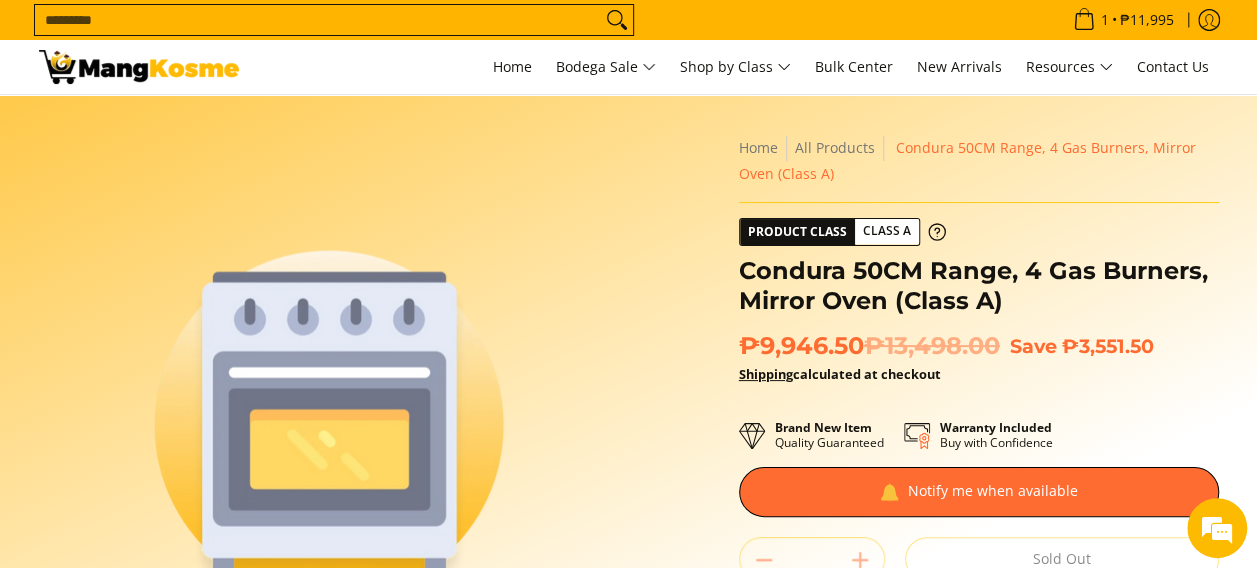 click on "Skip to Main Content
Enable zoom Disable zoom
Enable zoom Disable zoom
Enable zoom Disable zoom
Home All Products
Condura 50CM Range, 4 Gas Burners, Mirror Oven (Class A)
Product Class
Class A
Condura 50CM Range, 4 Gas Burners, Mirror Oven (Class A)
₱9,946.50  ₱13,498.00
Save   ₱3,551.50
Shipping" at bounding box center (629, 560) 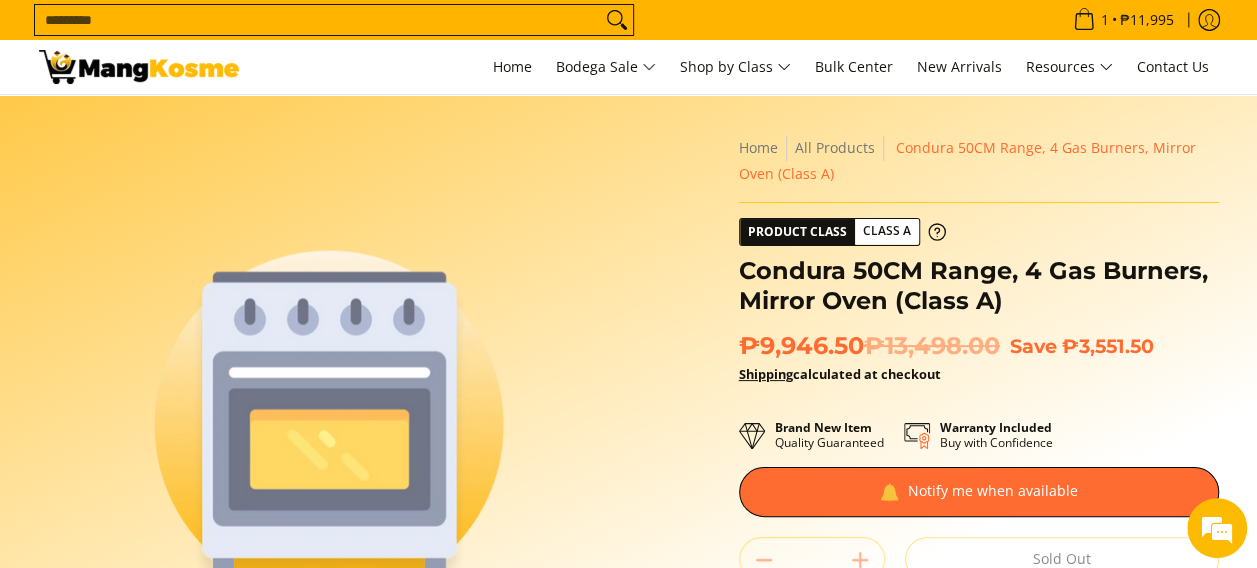 click on "Search..." at bounding box center (318, 20) 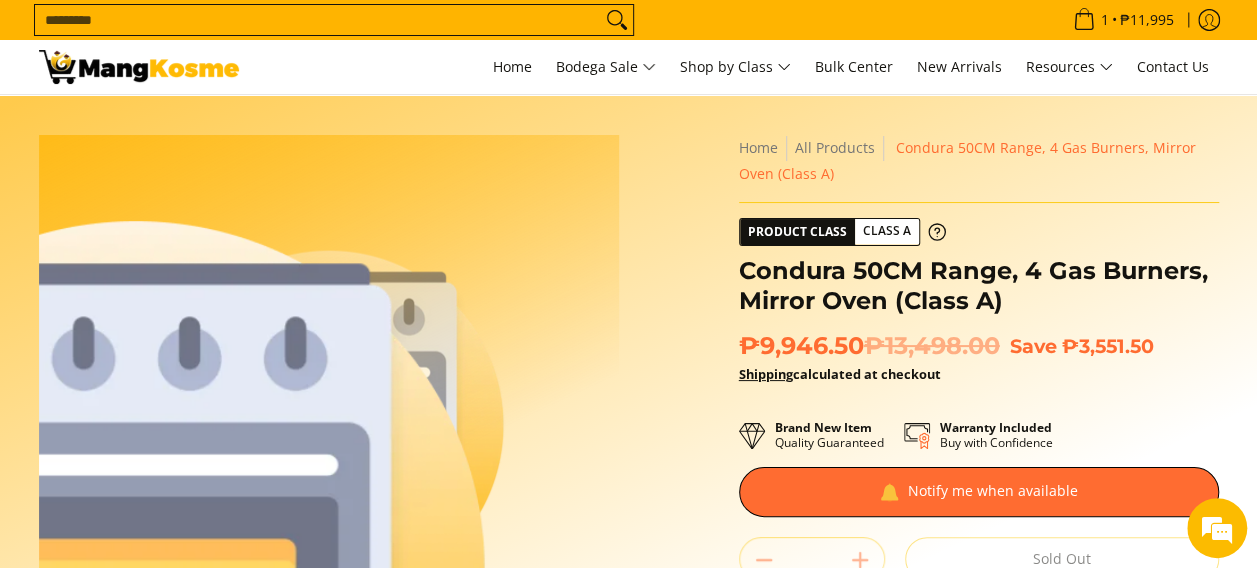click at bounding box center [329, 425] 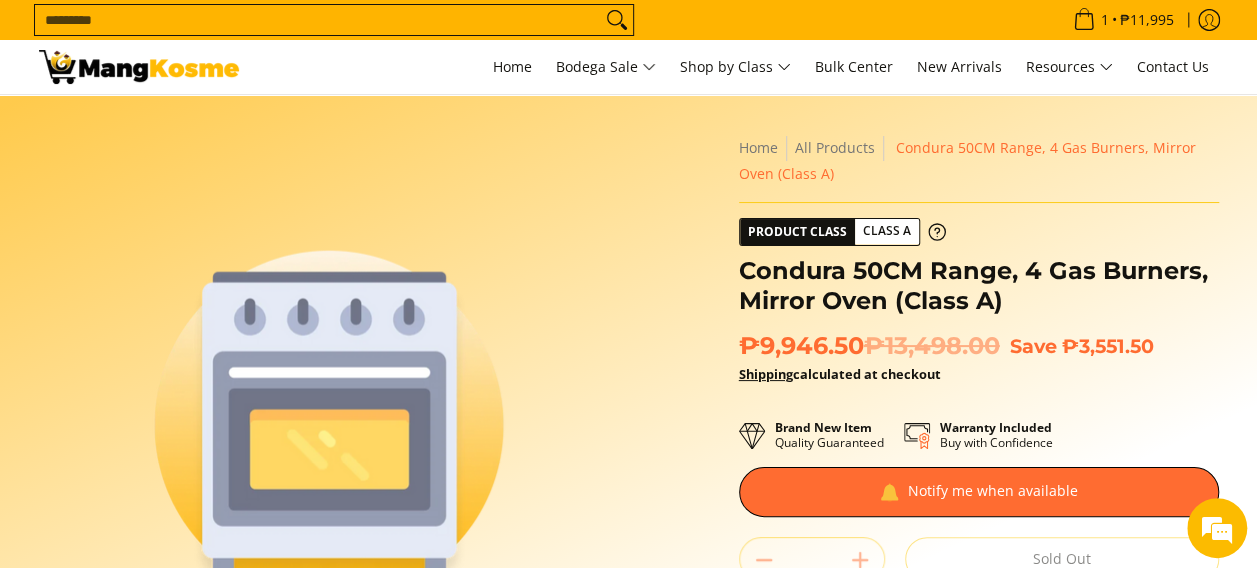 click at bounding box center (329, 425) 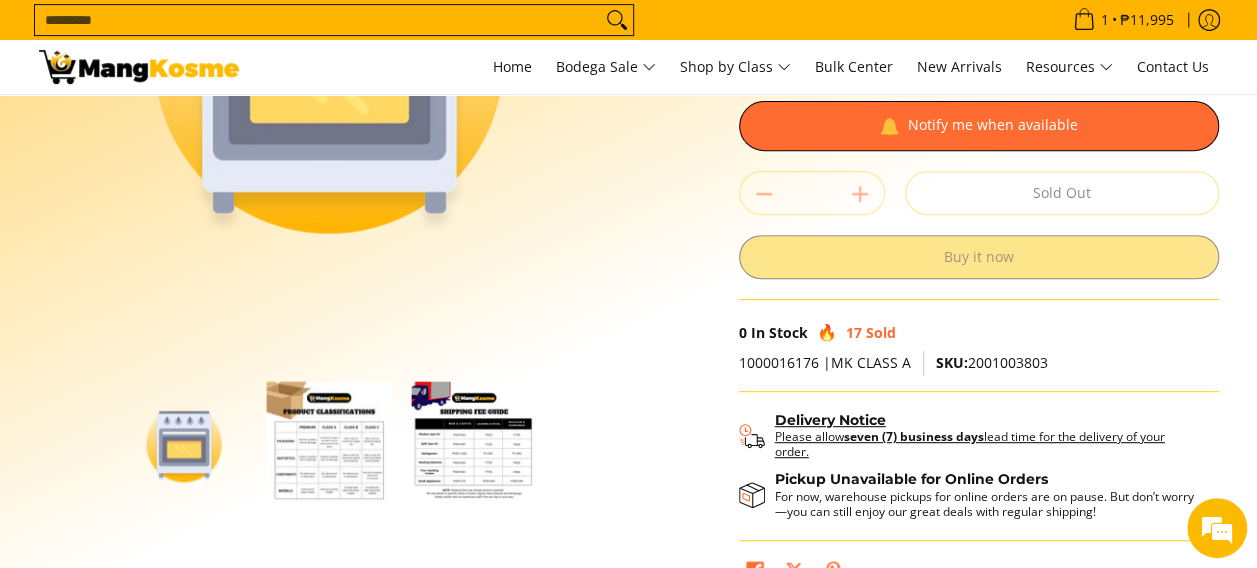 scroll, scrollTop: 400, scrollLeft: 0, axis: vertical 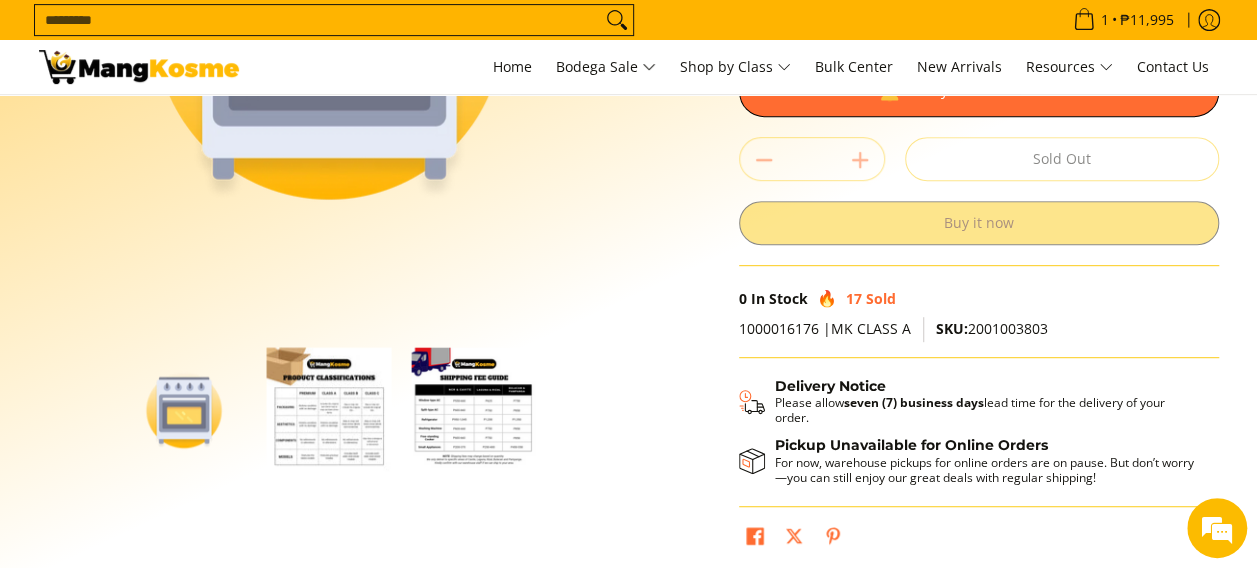 click on "1000016176 |MK CLASS A" at bounding box center (825, 328) 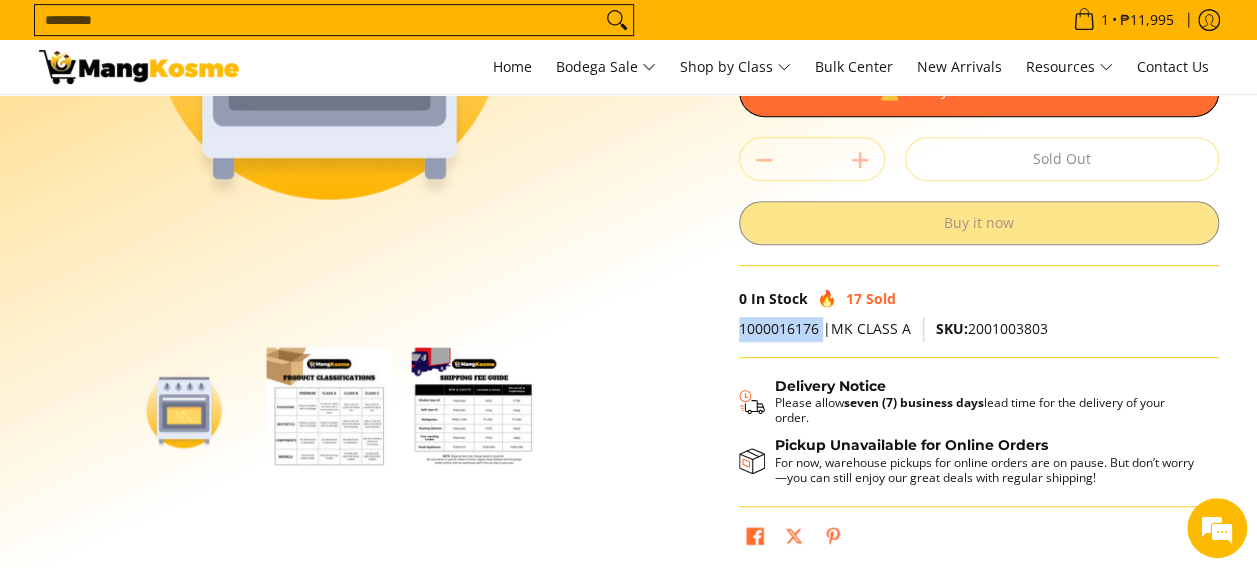 click on "1000016176 |MK CLASS A" at bounding box center [825, 328] 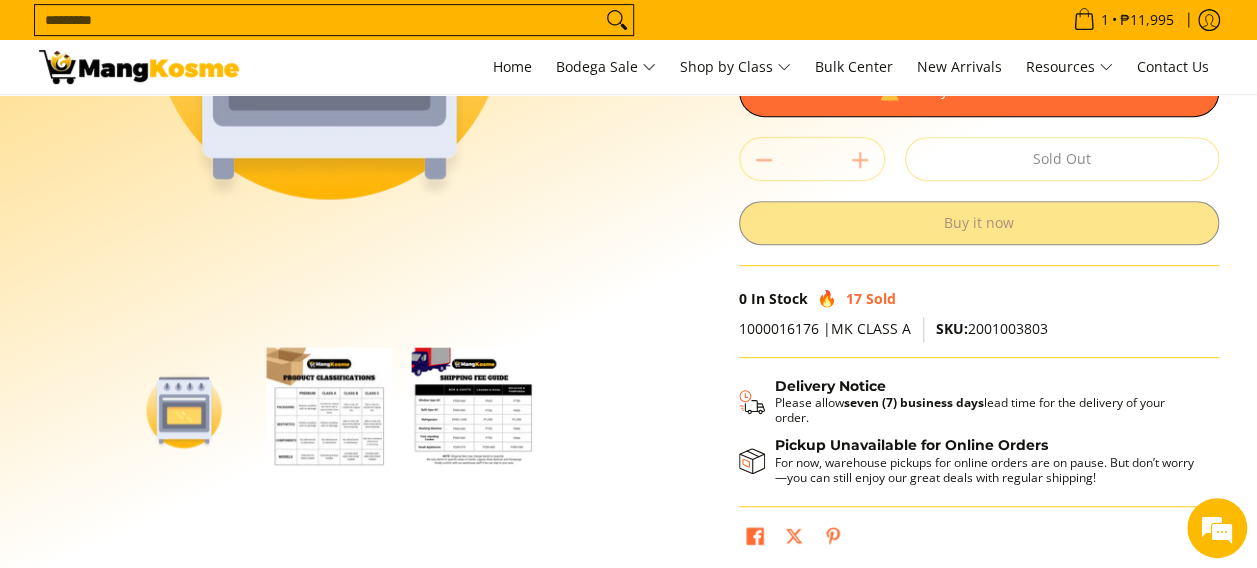 click on "Search..." at bounding box center [318, 20] 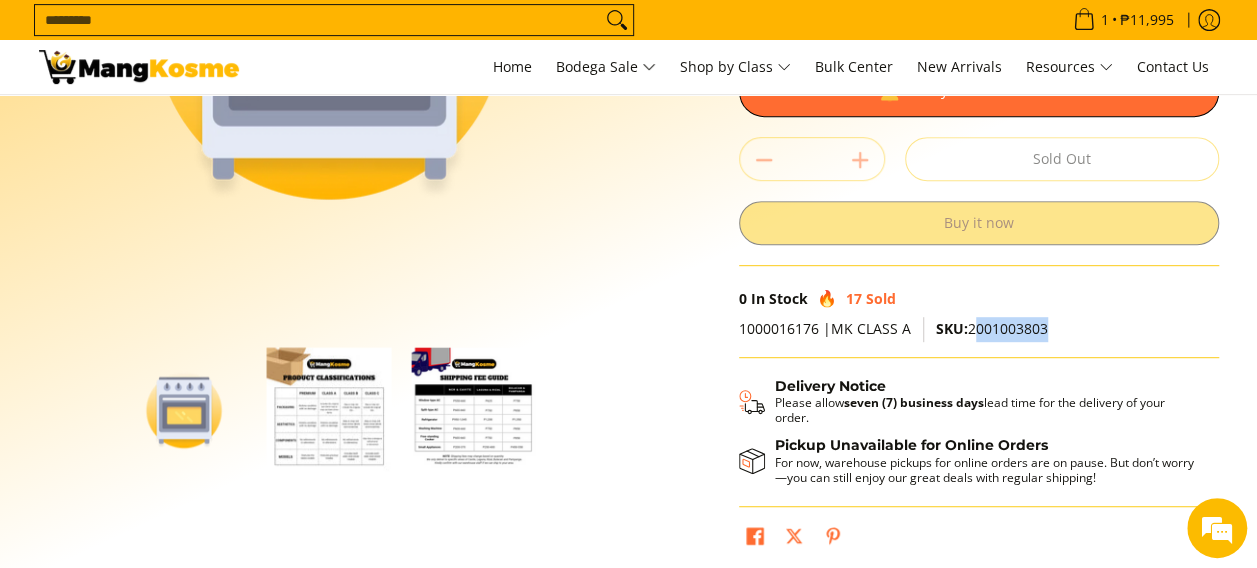 drag, startPoint x: 1067, startPoint y: 319, endPoint x: 977, endPoint y: 327, distance: 90.35486 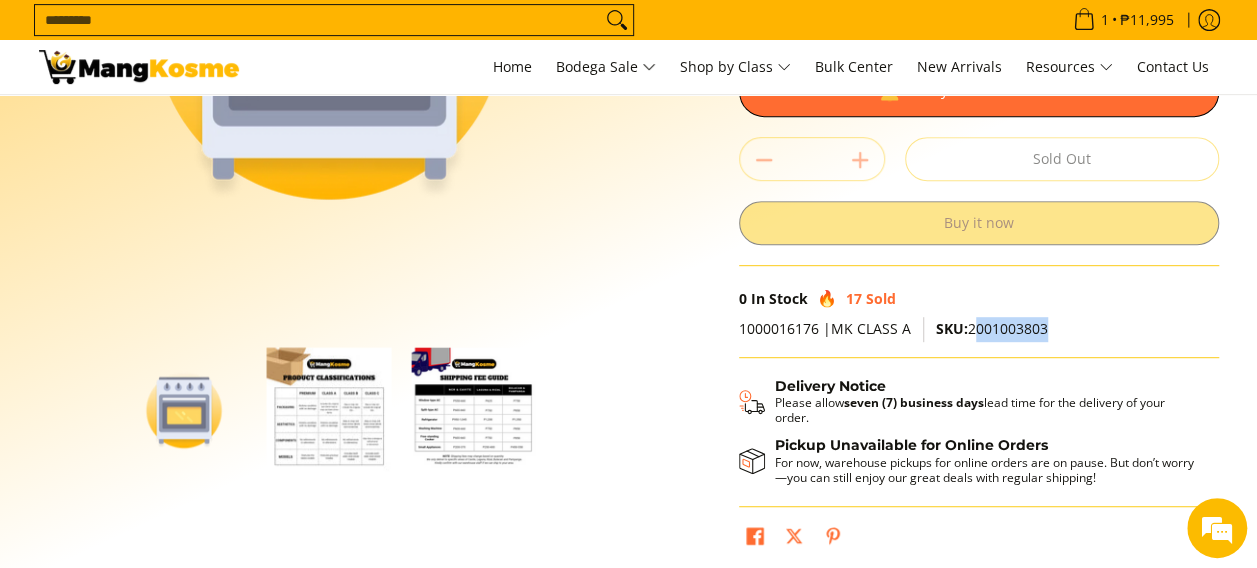 copy on "001003803" 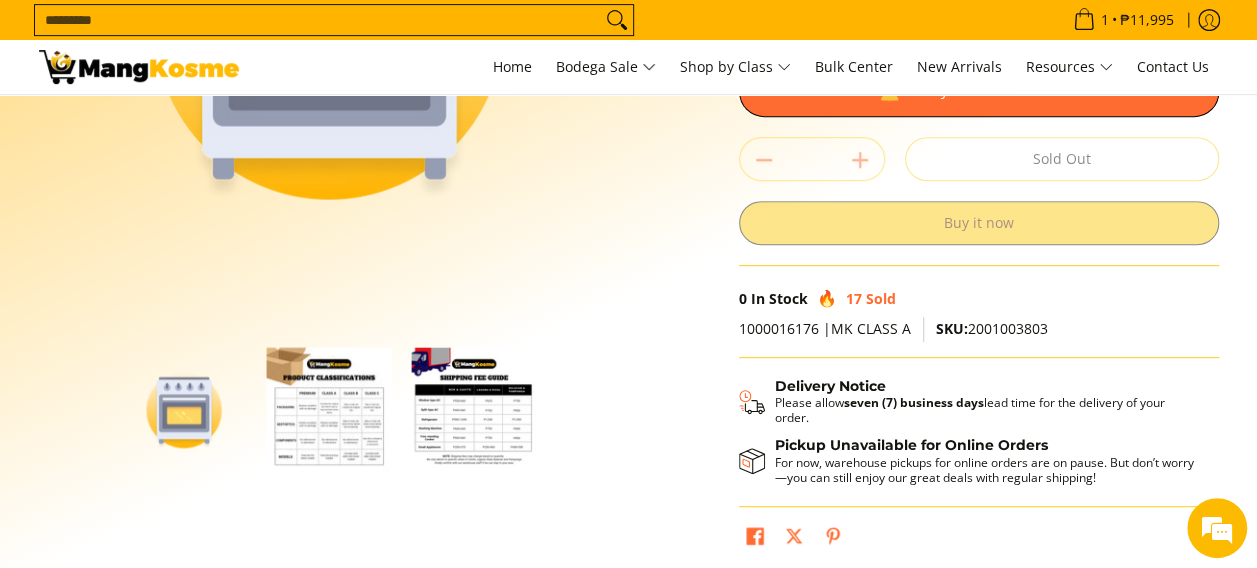 click on "Search..." at bounding box center [318, 20] 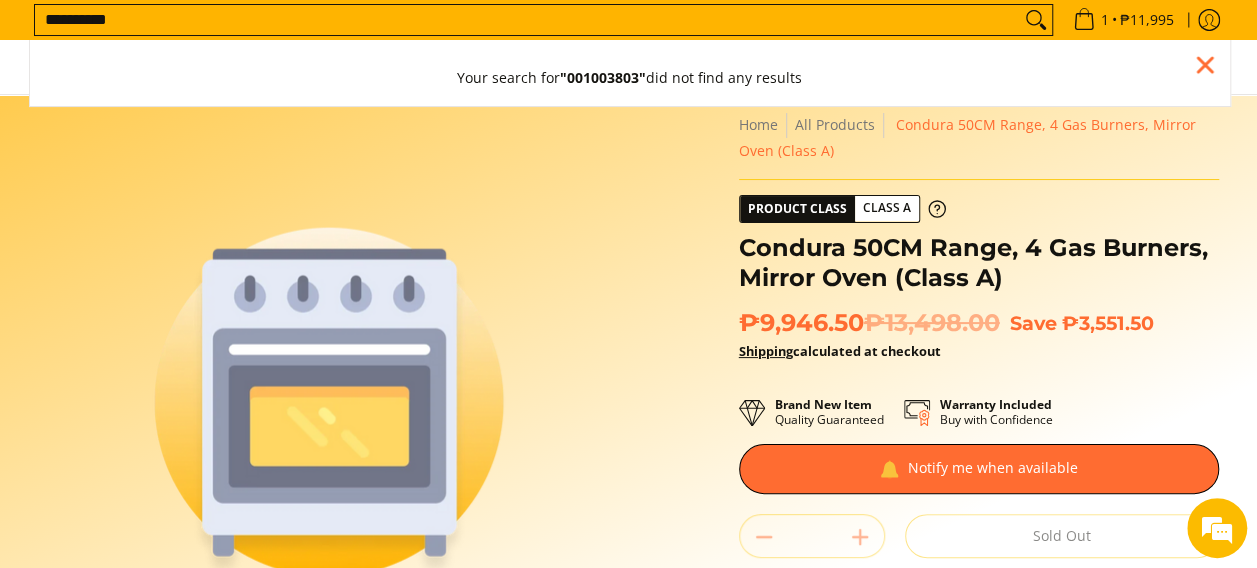 scroll, scrollTop: 0, scrollLeft: 0, axis: both 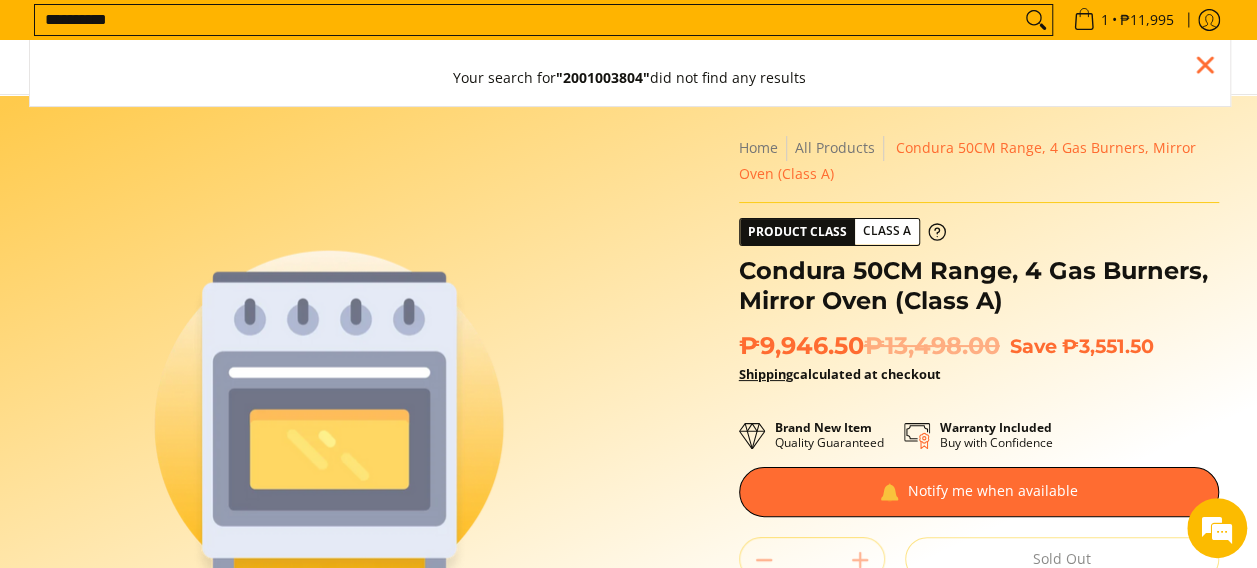 type on "**********" 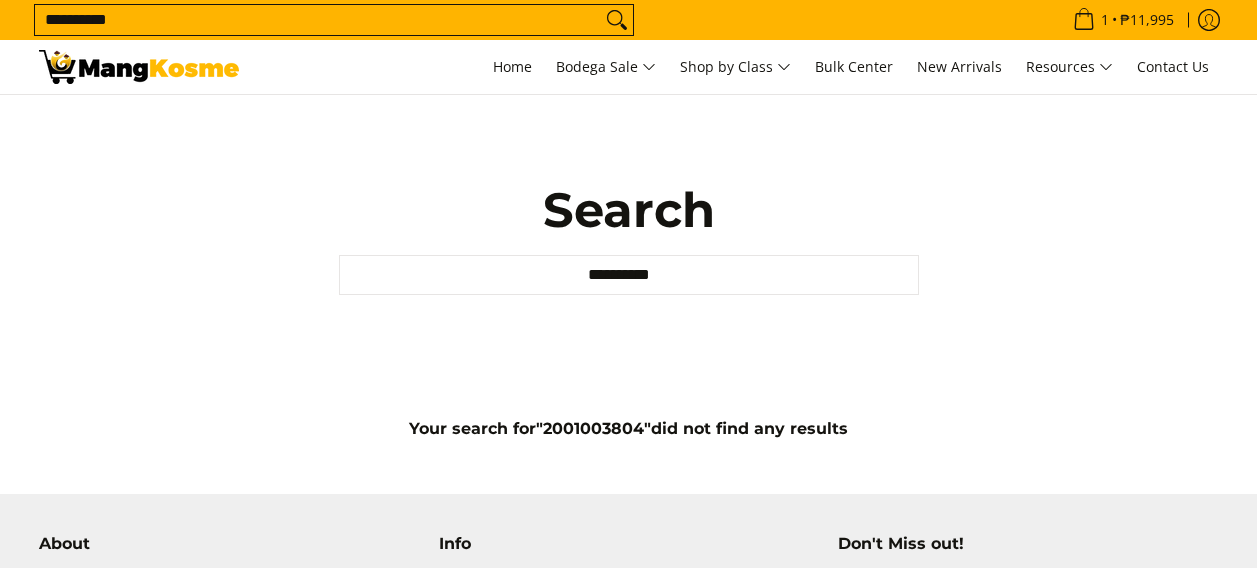 scroll, scrollTop: 0, scrollLeft: 0, axis: both 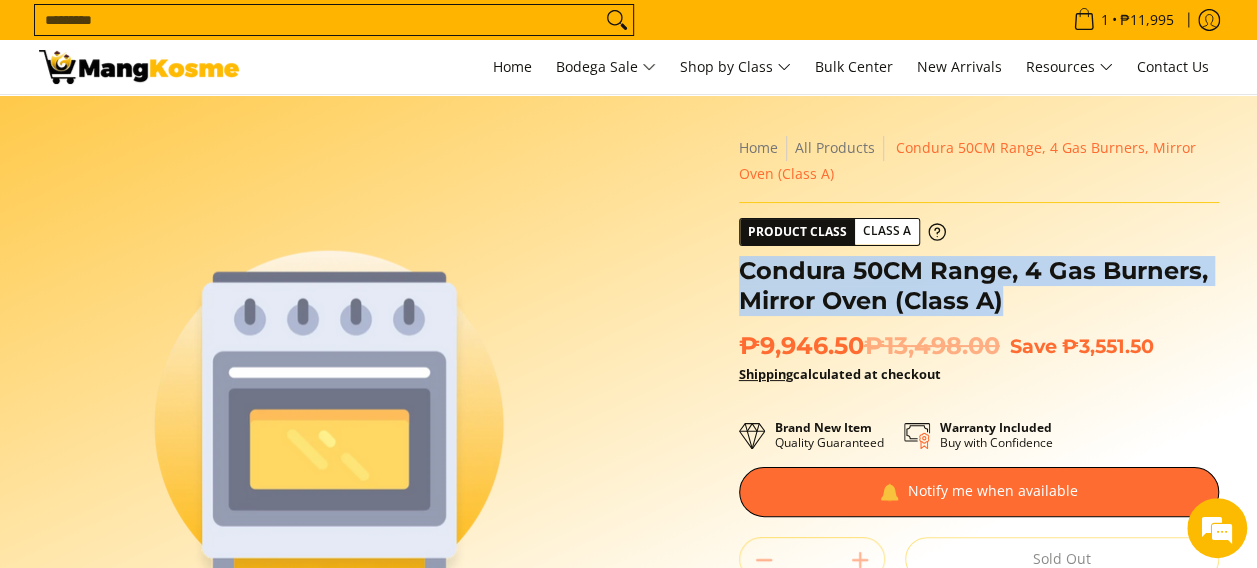 click on "Condura 50CM Range, 4 Gas Burners, Mirror Oven (Class A)" at bounding box center [979, 286] 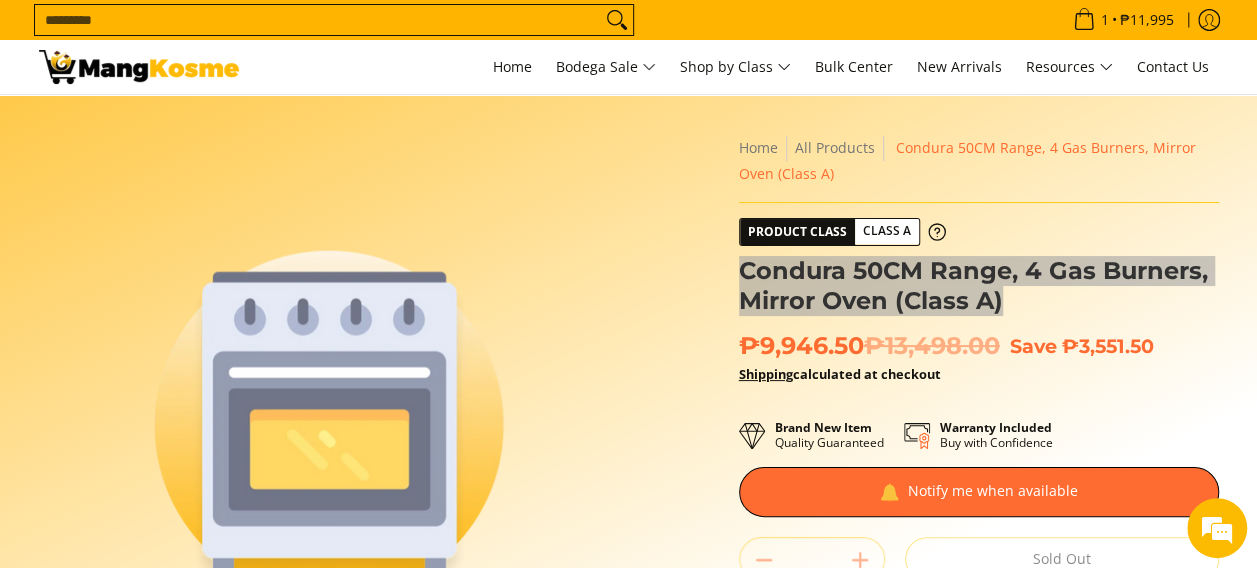 scroll, scrollTop: 0, scrollLeft: 0, axis: both 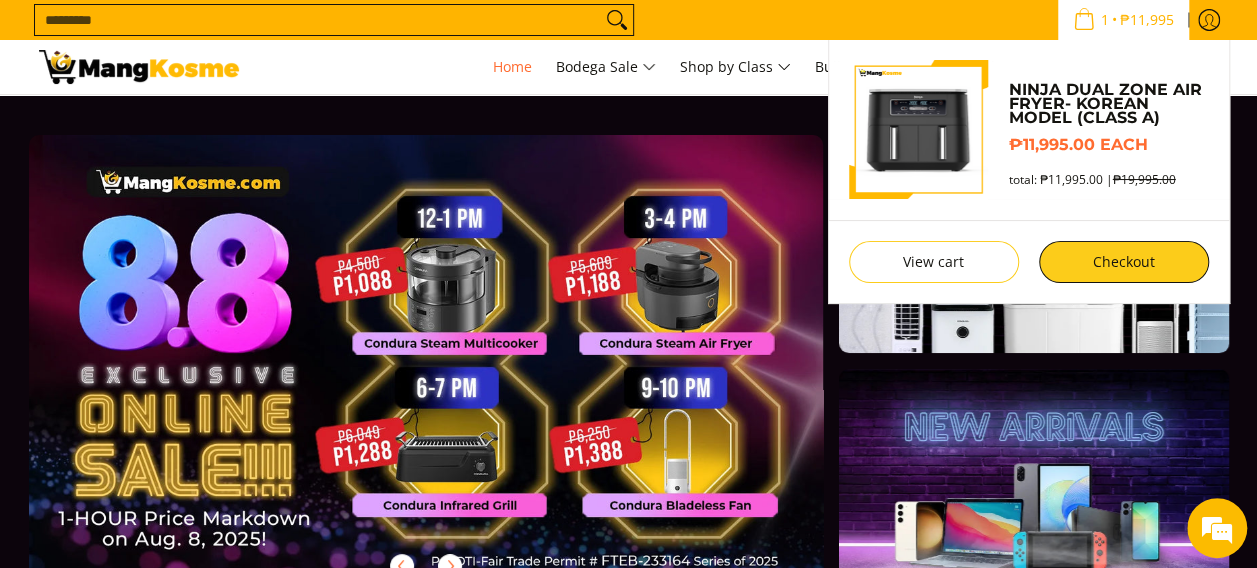click on "₱11,995" at bounding box center (1147, 20) 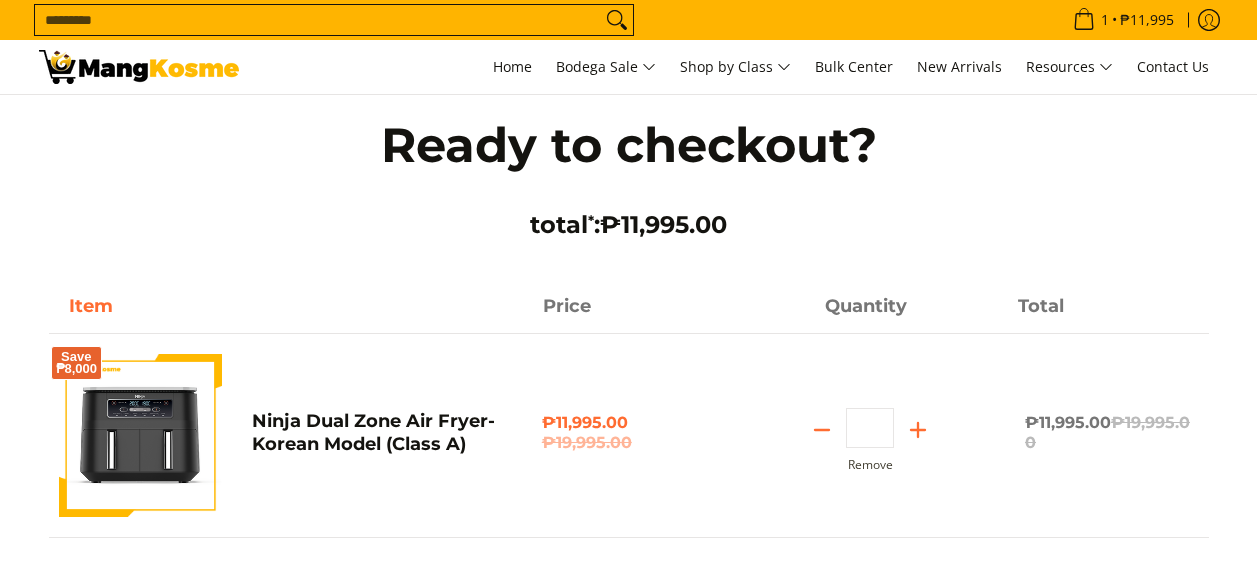 scroll, scrollTop: 400, scrollLeft: 0, axis: vertical 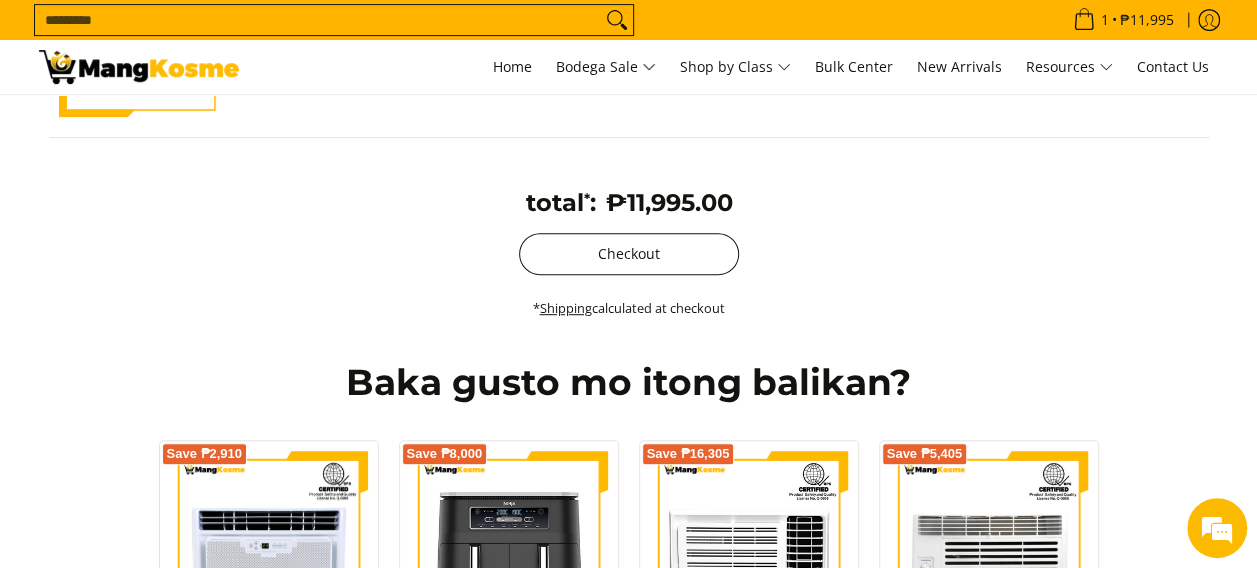 click on "Checkout" at bounding box center [629, 254] 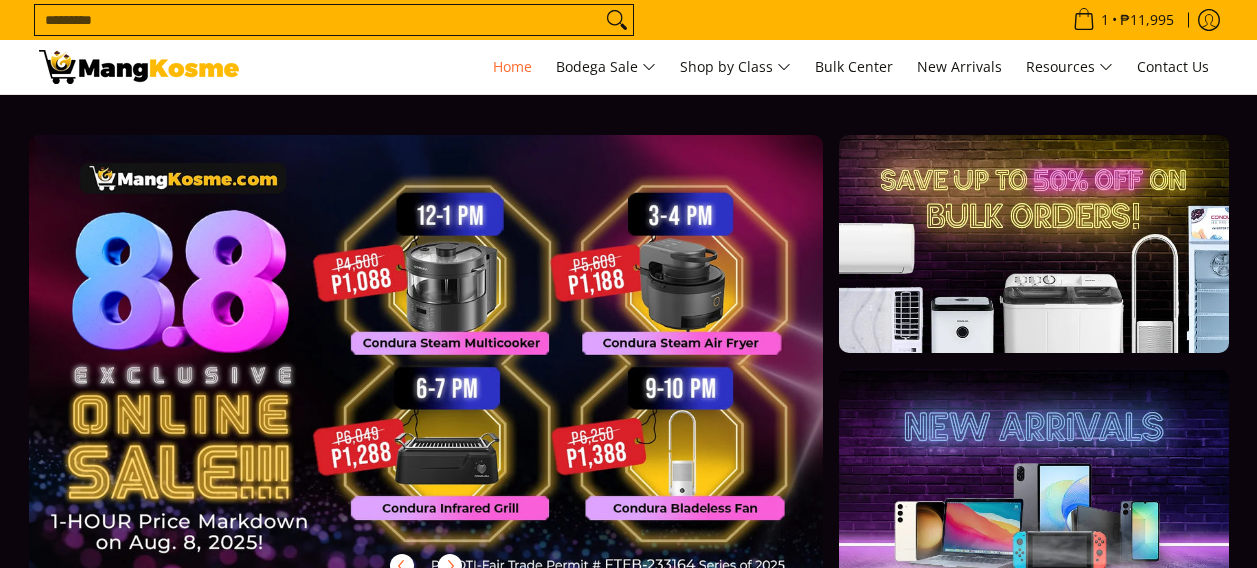 scroll, scrollTop: 0, scrollLeft: 0, axis: both 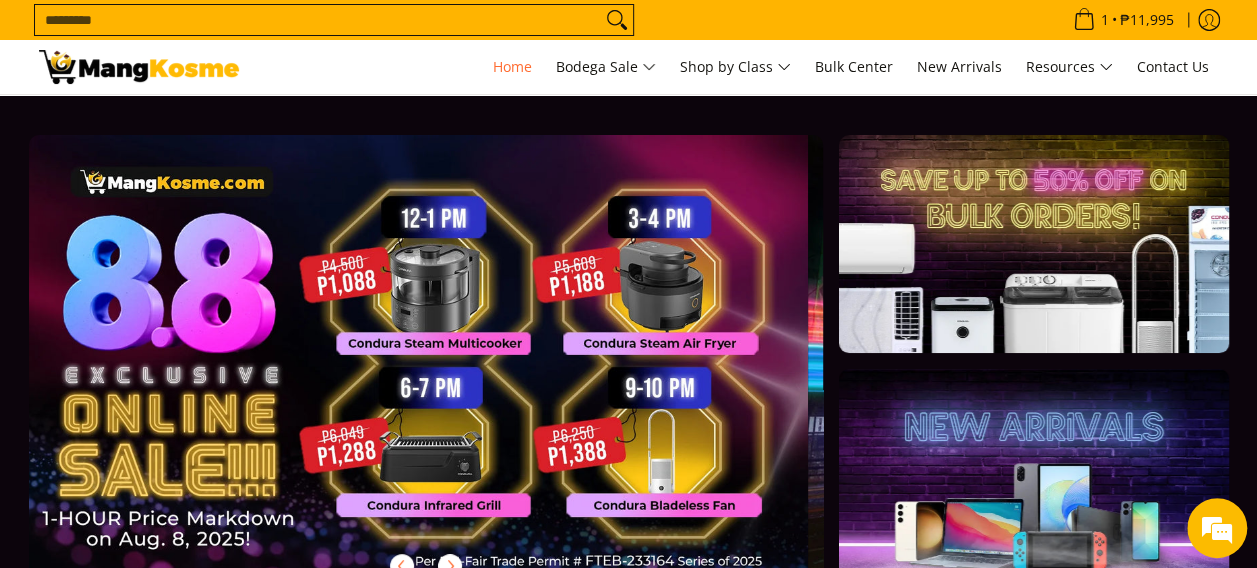 drag, startPoint x: 496, startPoint y: 398, endPoint x: 836, endPoint y: 409, distance: 340.1779 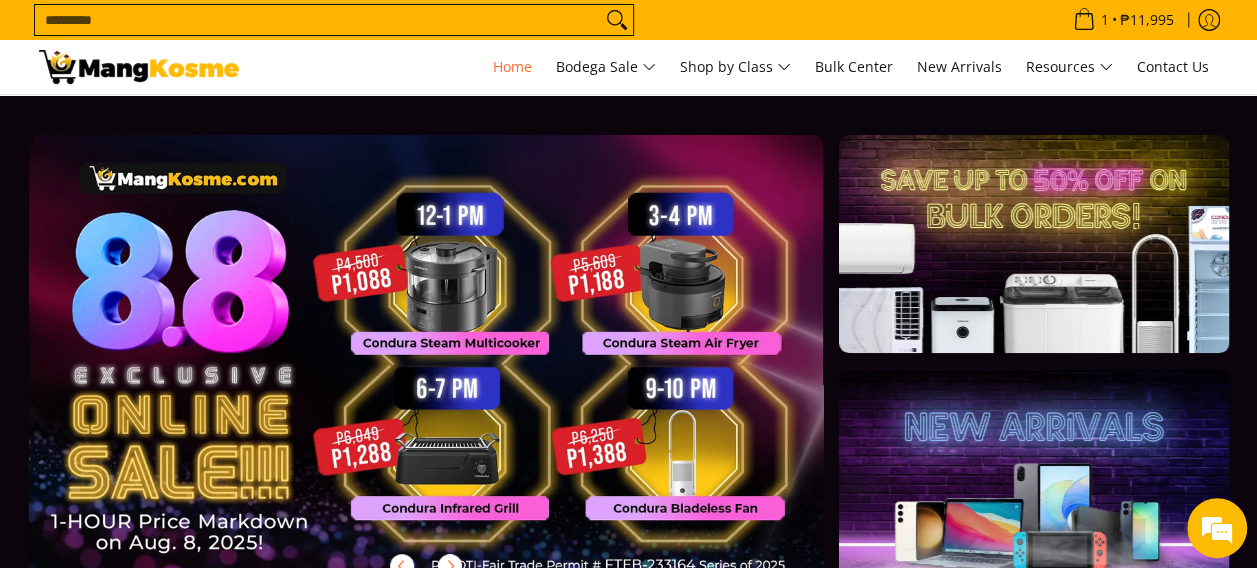 scroll, scrollTop: 0, scrollLeft: 0, axis: both 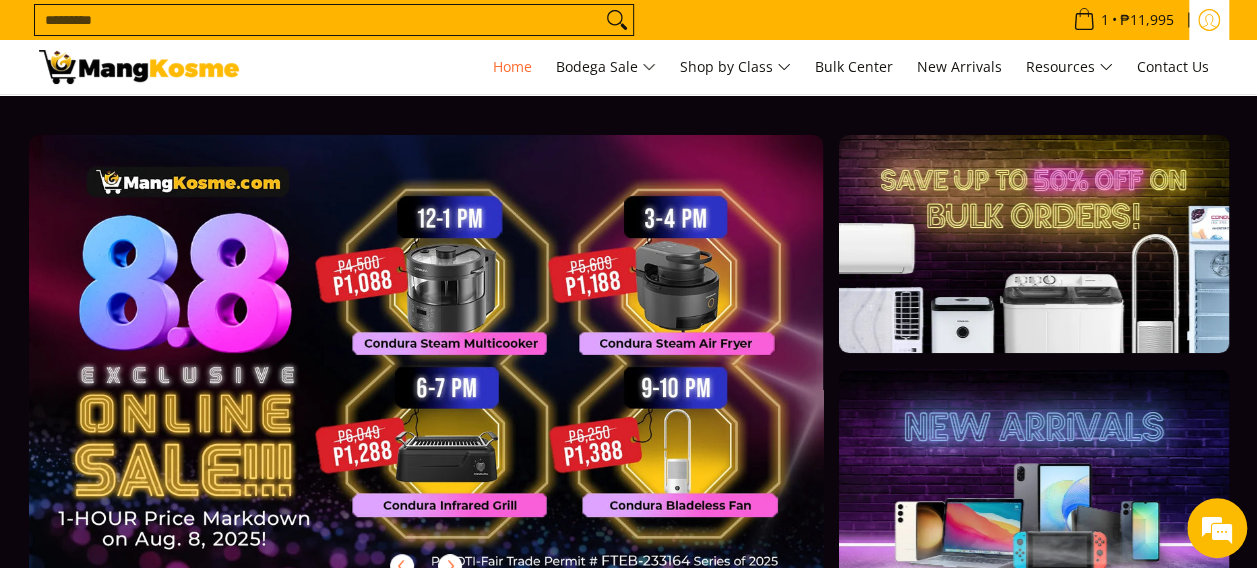 click 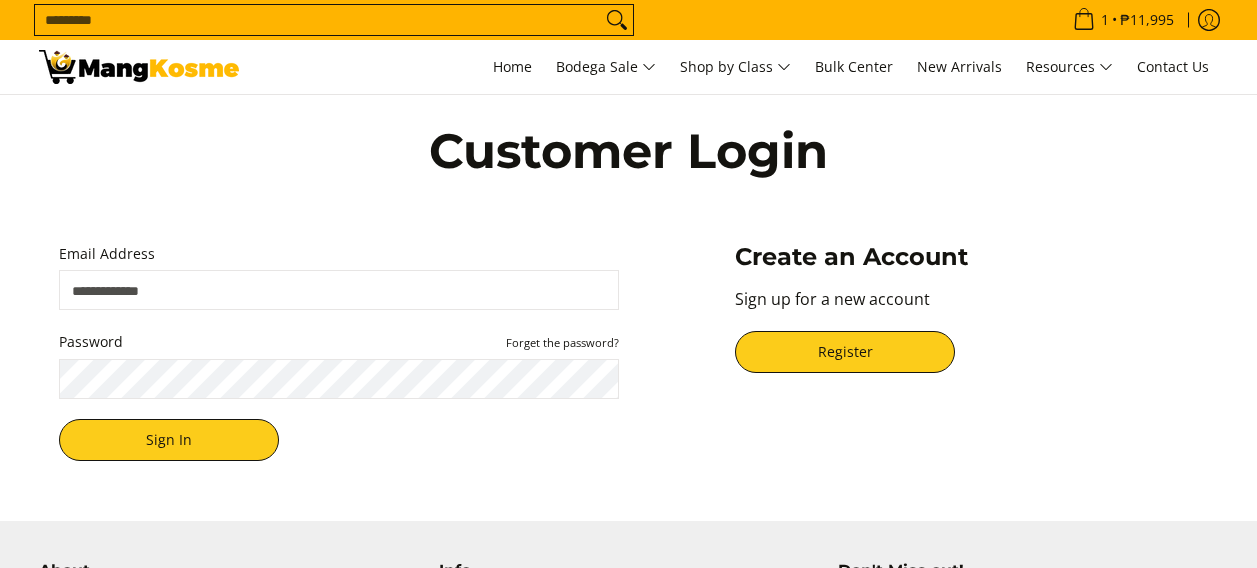 scroll, scrollTop: 0, scrollLeft: 0, axis: both 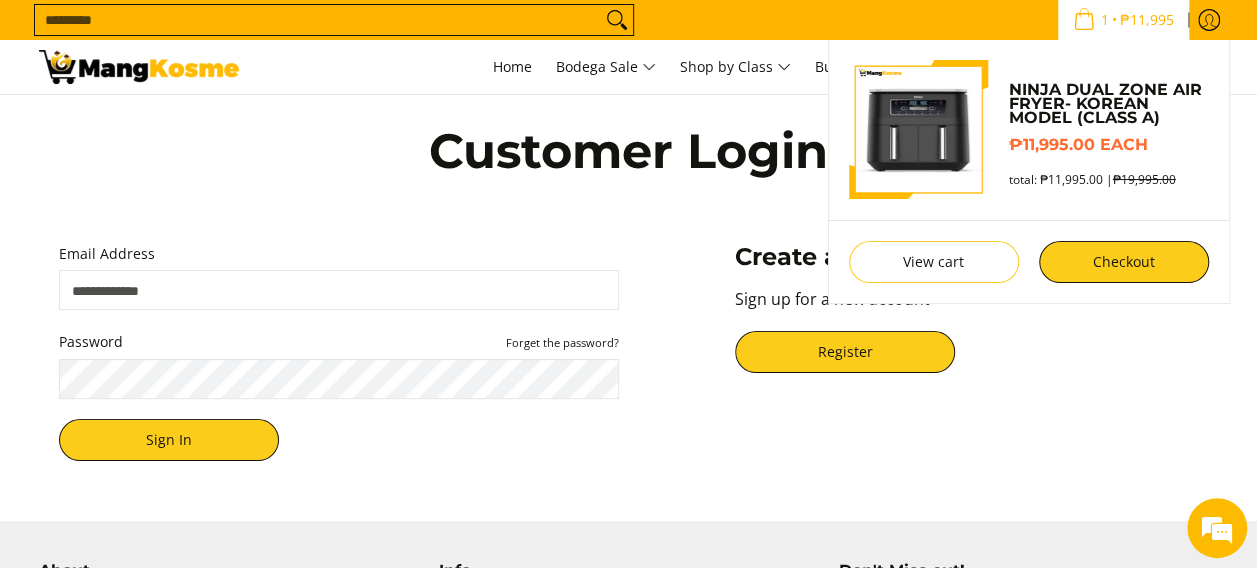 click on "1  •
₱11,995" at bounding box center (1123, 20) 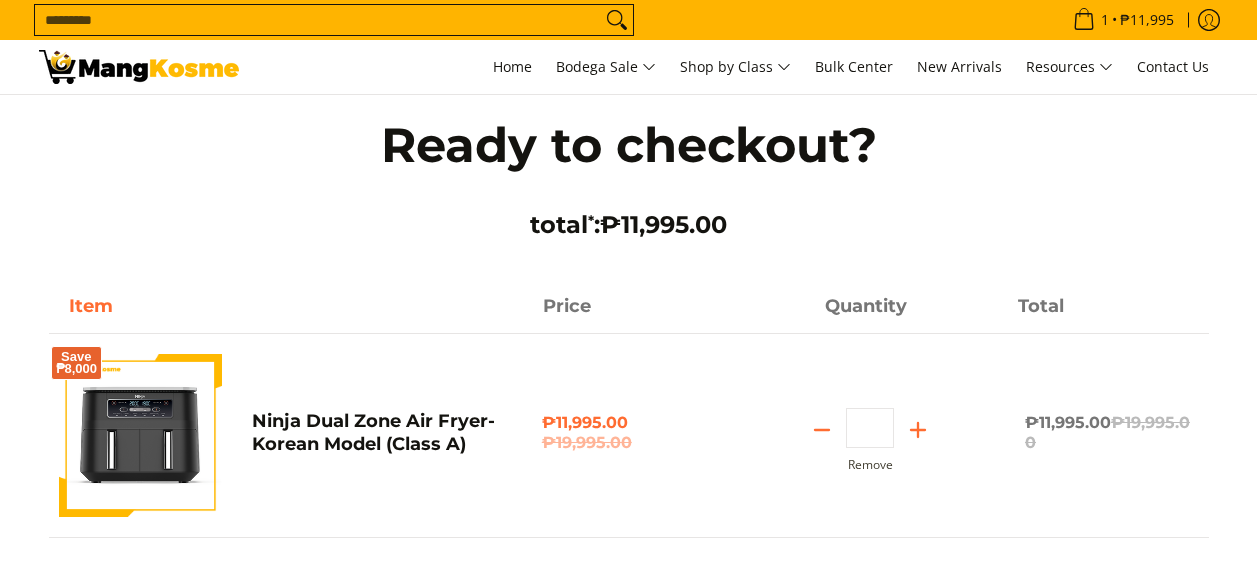 scroll, scrollTop: 0, scrollLeft: 0, axis: both 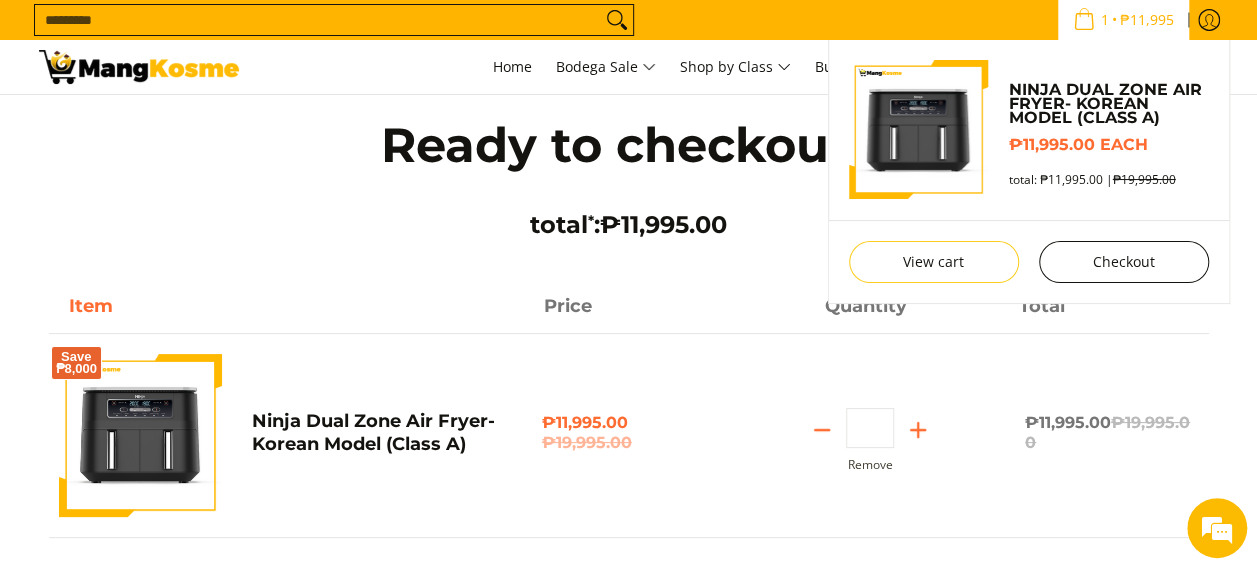 click on "Checkout" at bounding box center (1124, 262) 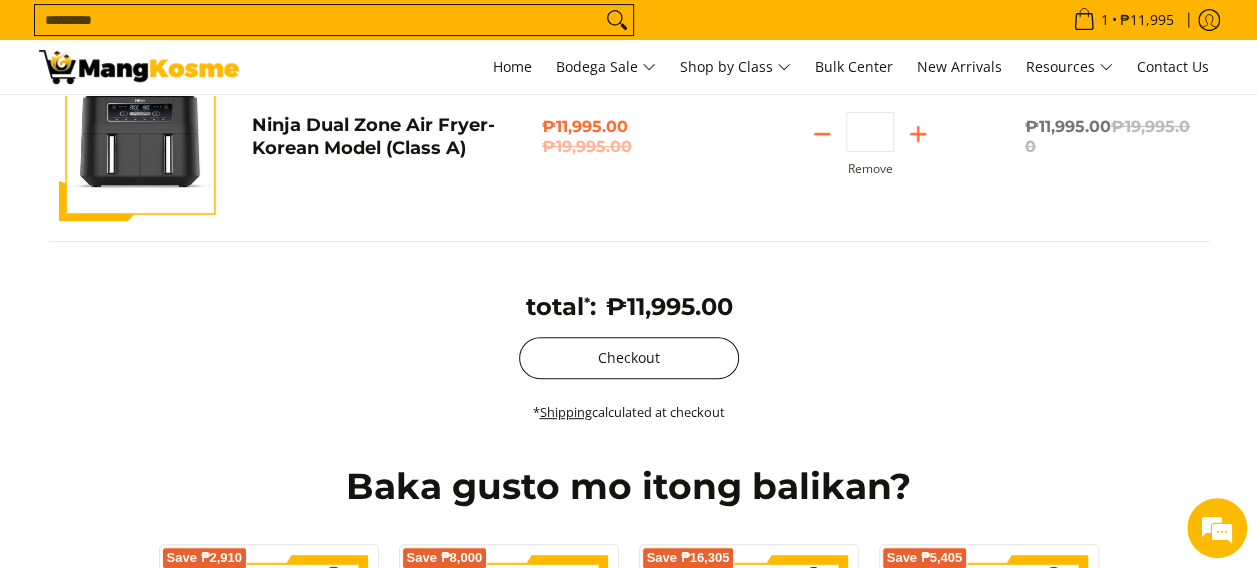 scroll, scrollTop: 300, scrollLeft: 0, axis: vertical 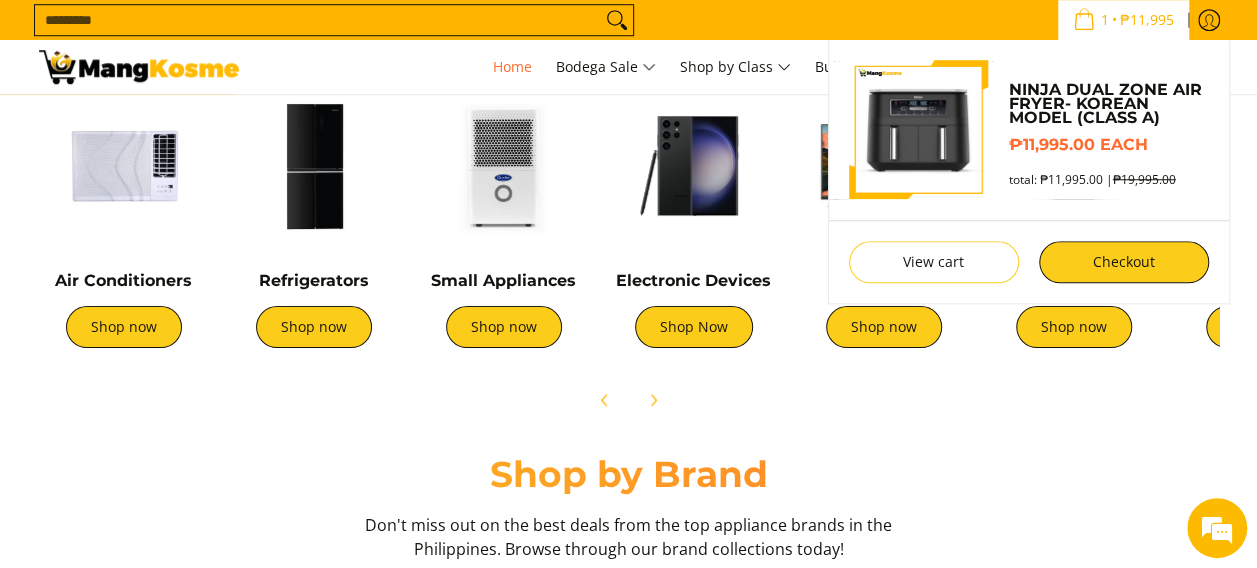 click on "₱11,995" at bounding box center [1147, 20] 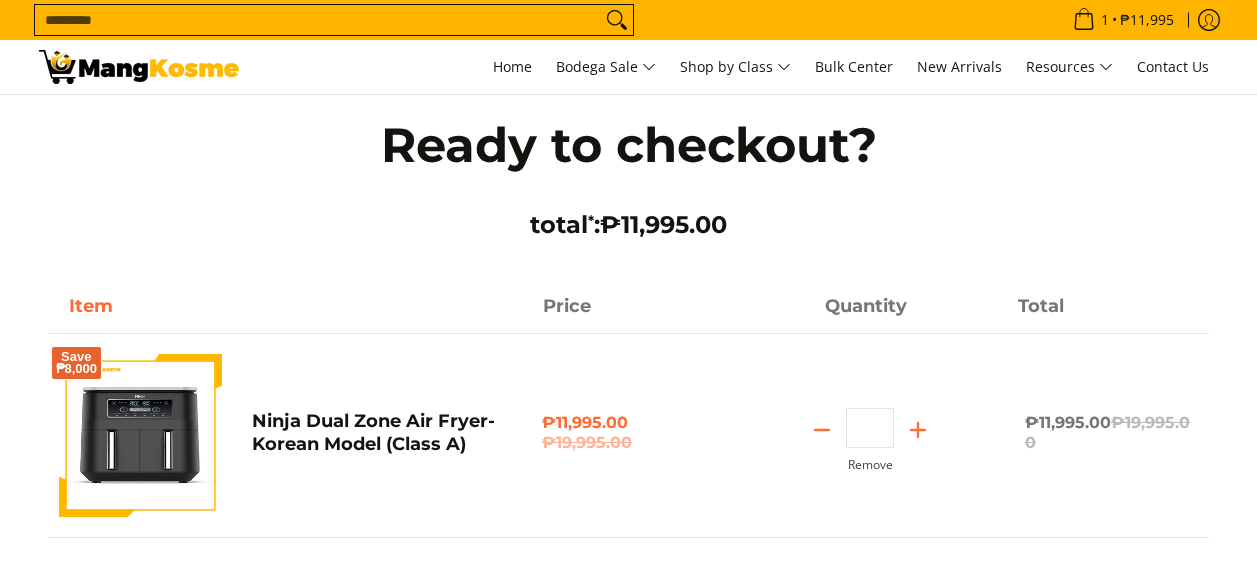 scroll, scrollTop: 0, scrollLeft: 0, axis: both 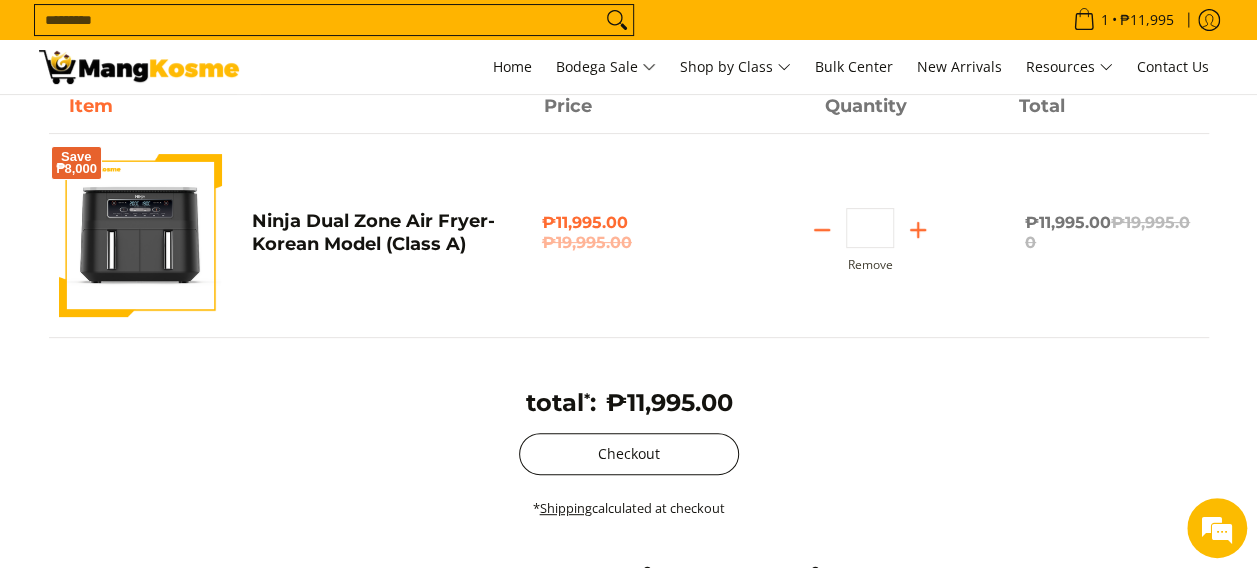 click on "Checkout" at bounding box center (629, 454) 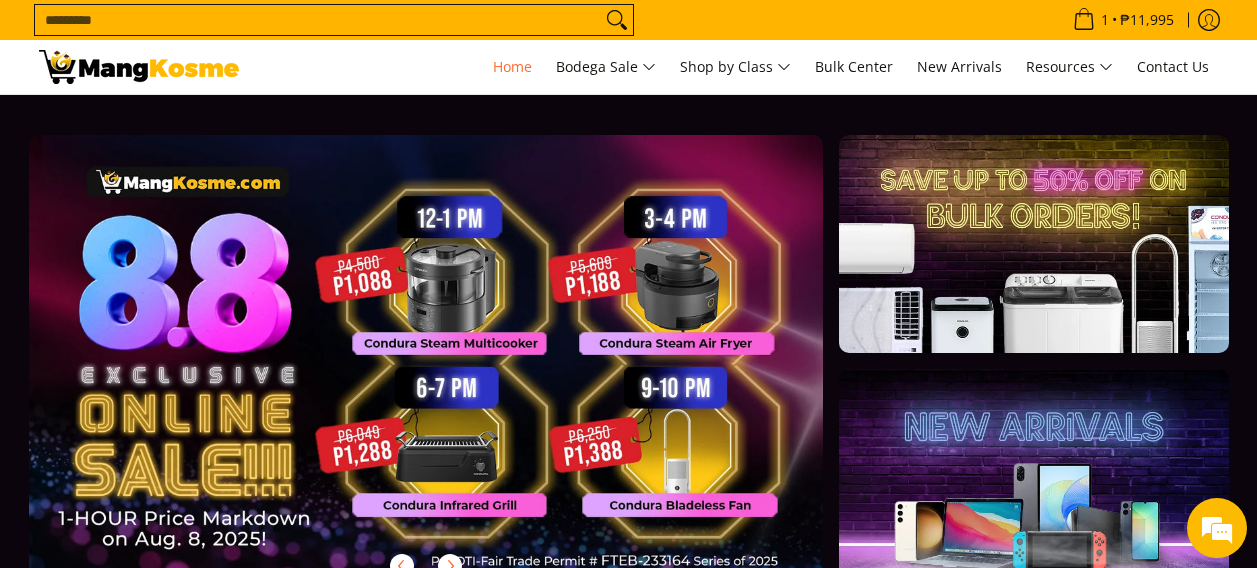 scroll, scrollTop: 0, scrollLeft: 0, axis: both 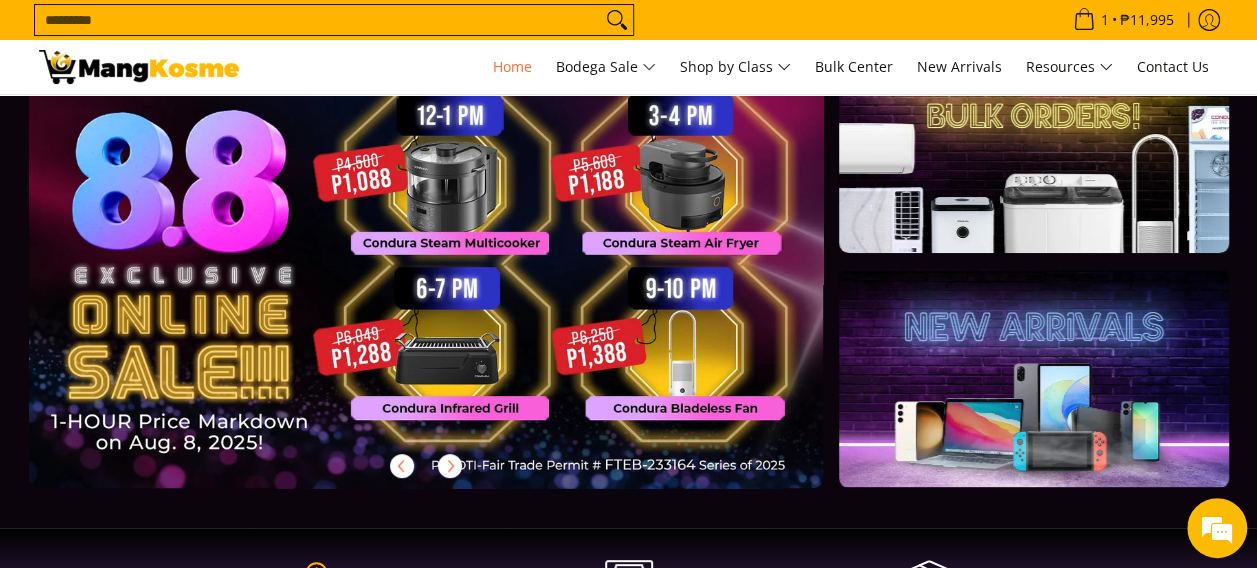 click at bounding box center [458, 277] 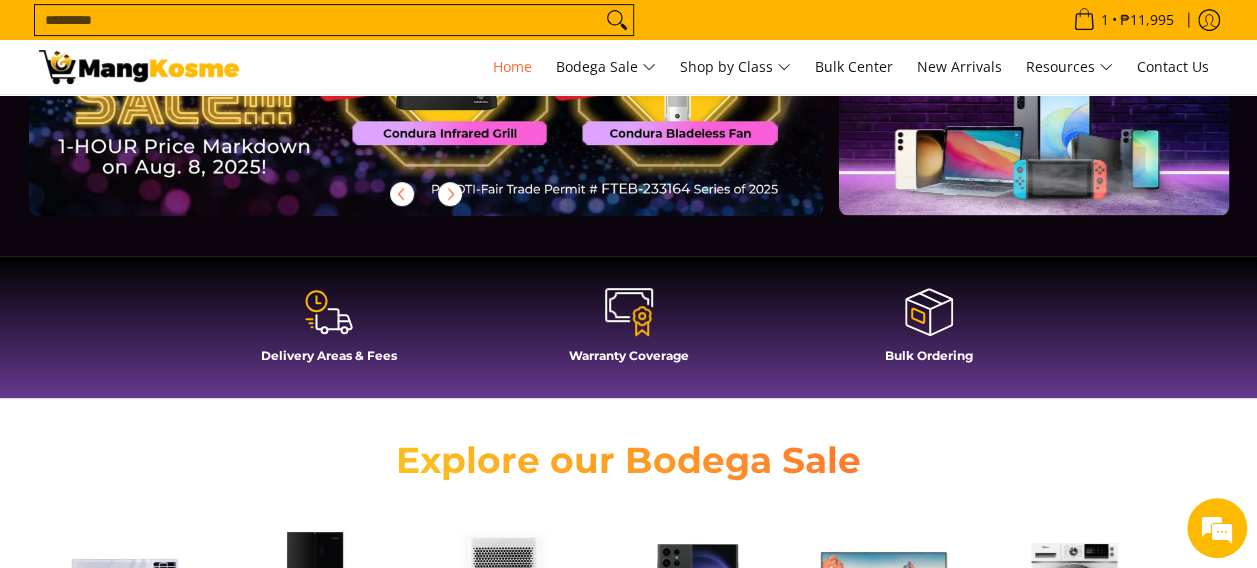 scroll, scrollTop: 200, scrollLeft: 0, axis: vertical 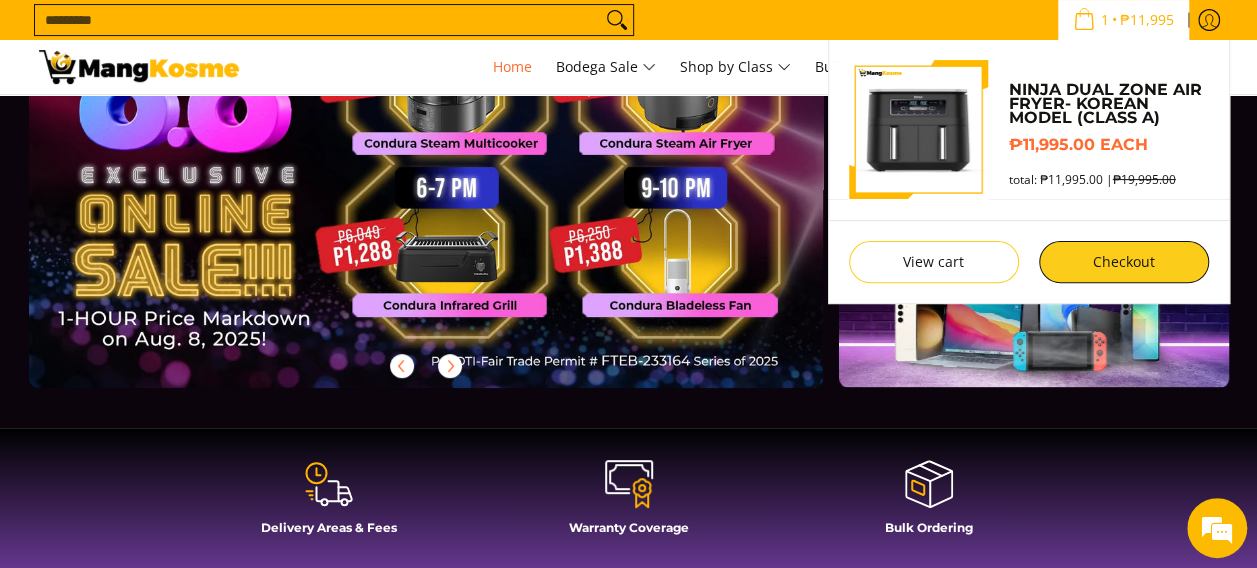 click on "₱11,995" at bounding box center (1147, 20) 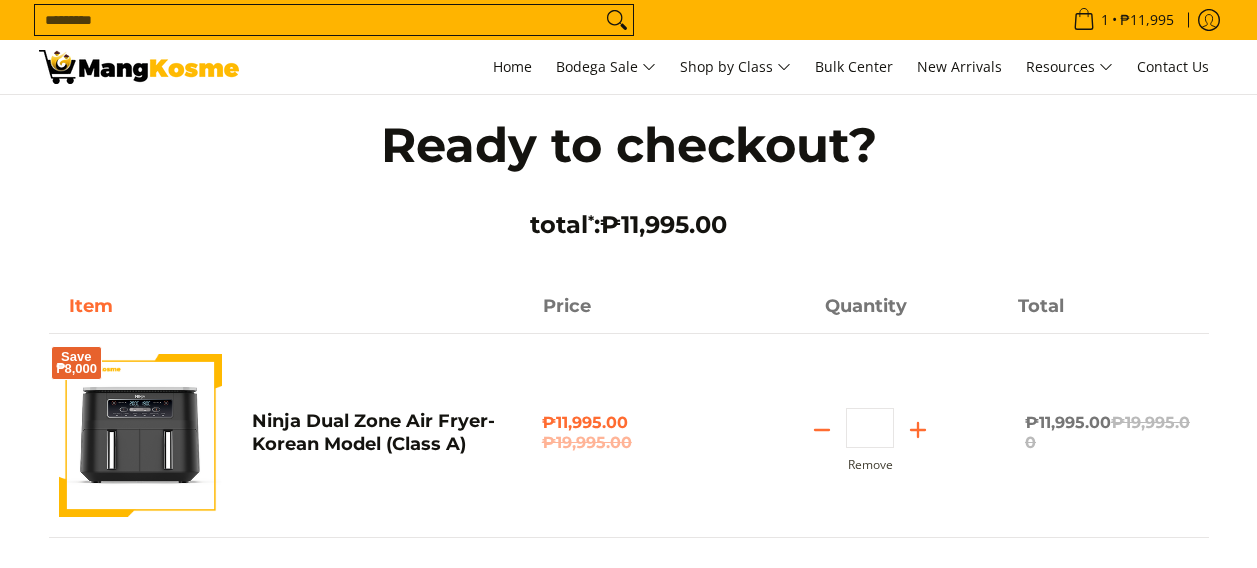 scroll, scrollTop: 0, scrollLeft: 0, axis: both 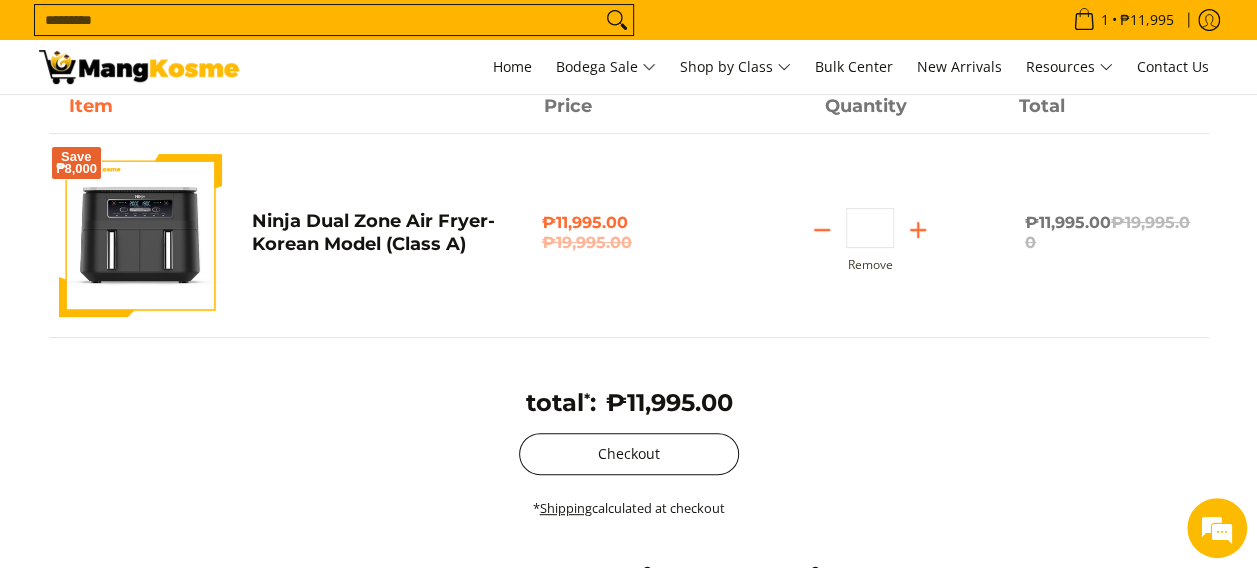 click on "Checkout" at bounding box center (629, 454) 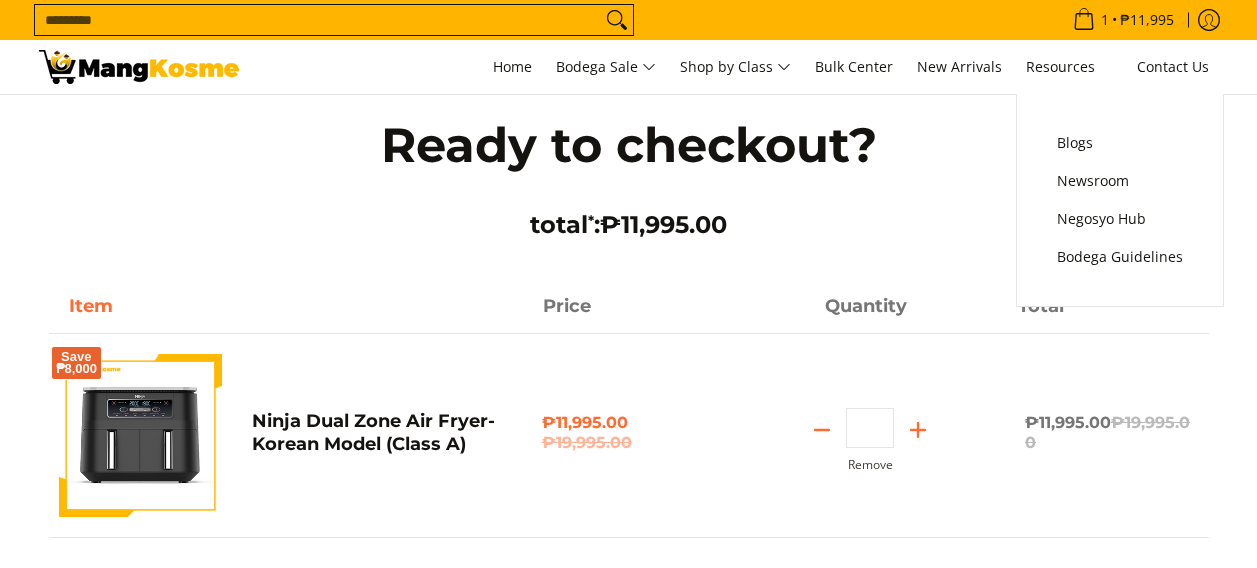 scroll, scrollTop: 0, scrollLeft: 0, axis: both 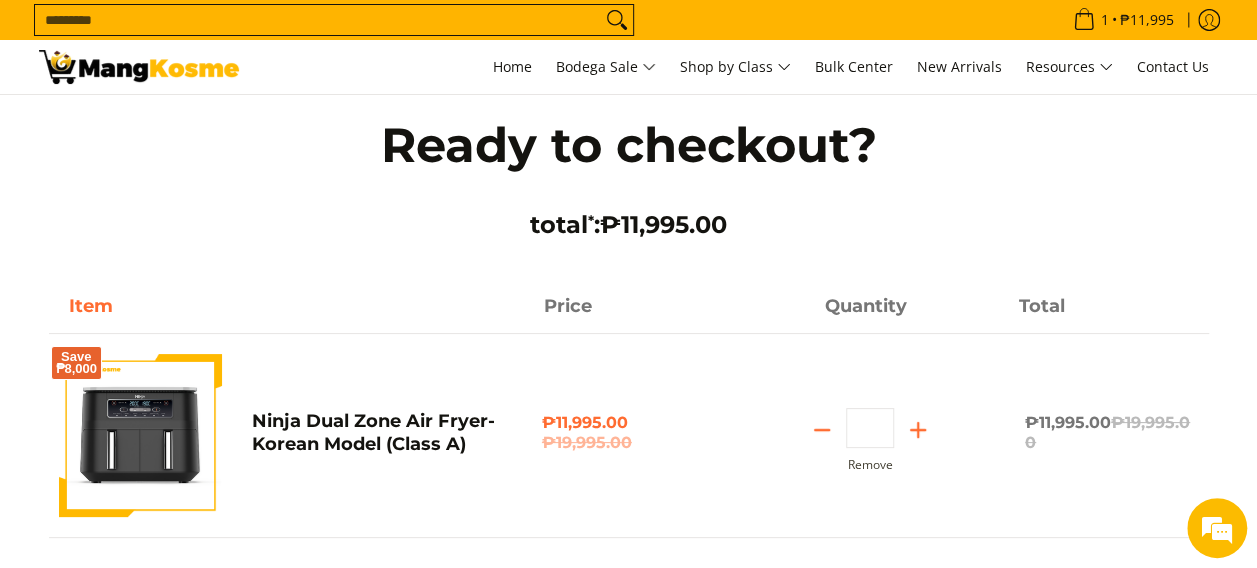 click at bounding box center [139, 67] 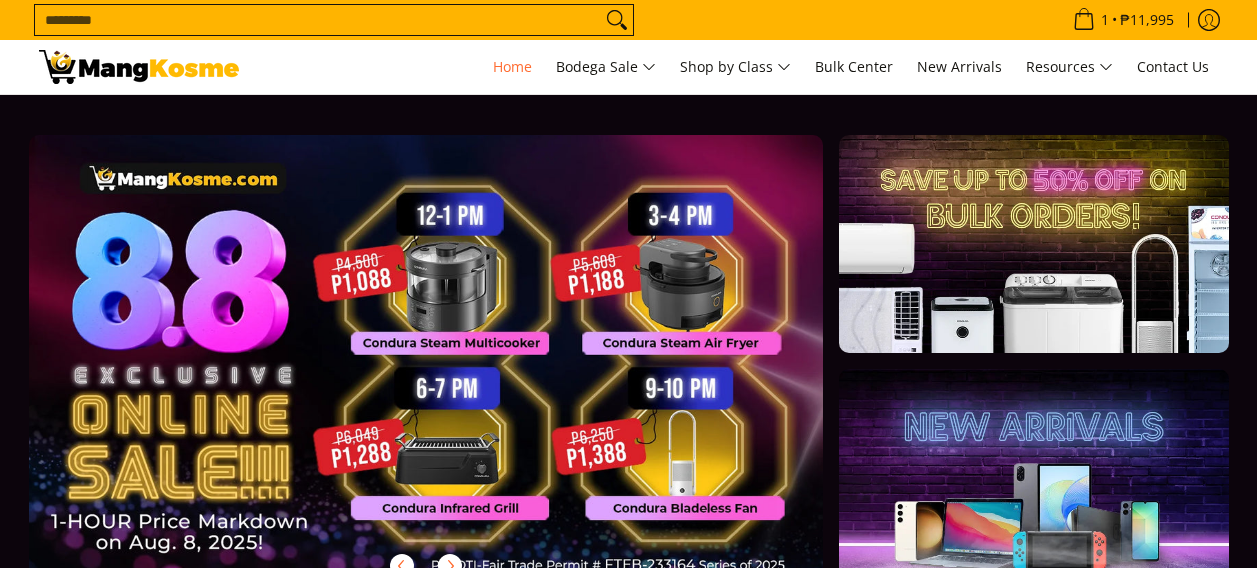 scroll, scrollTop: 0, scrollLeft: 0, axis: both 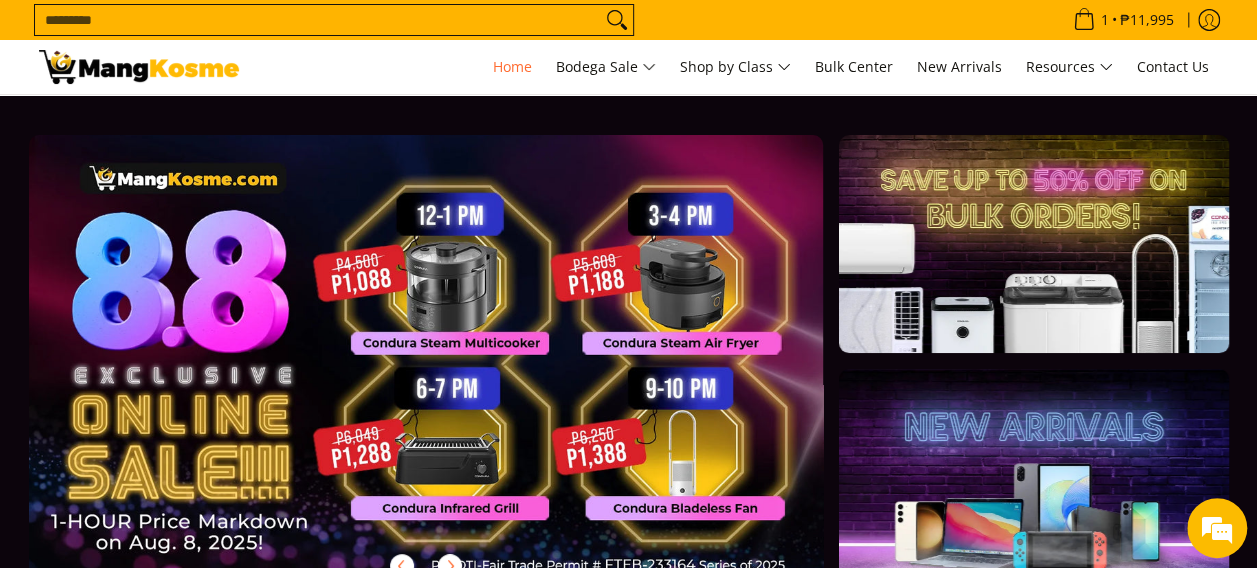 click at bounding box center (458, 377) 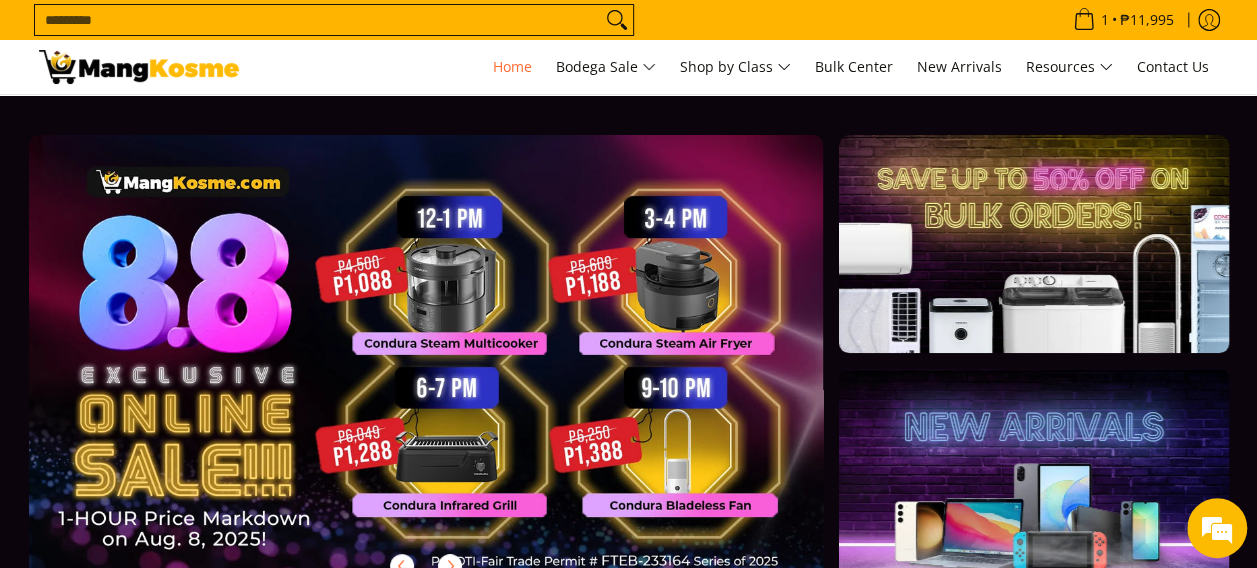 click at bounding box center (1033, 244) 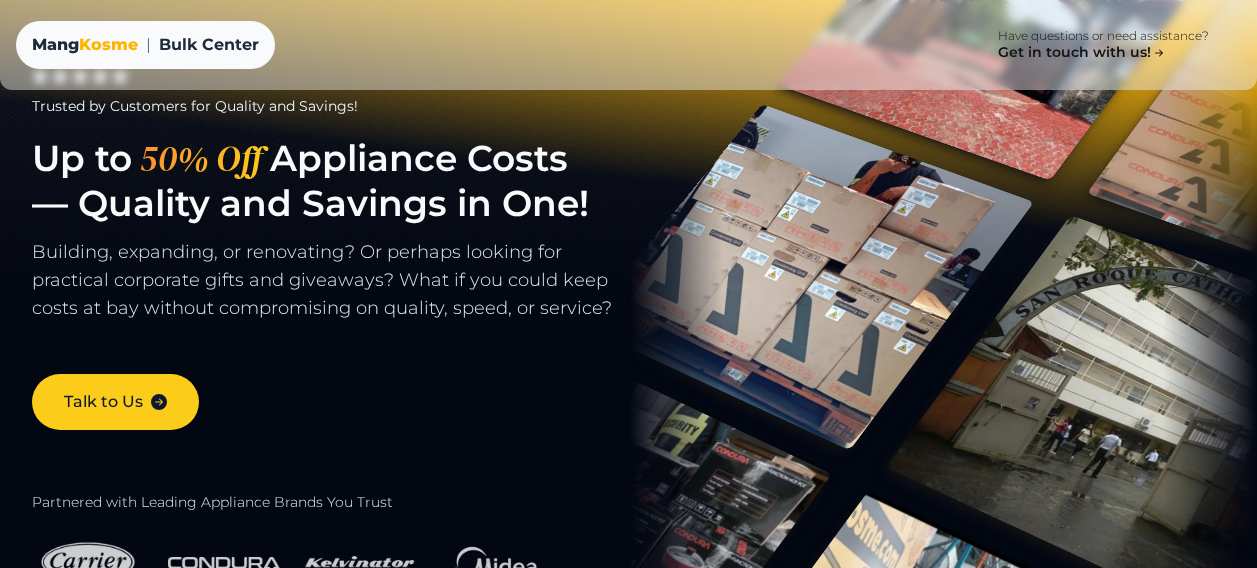 scroll, scrollTop: 0, scrollLeft: 0, axis: both 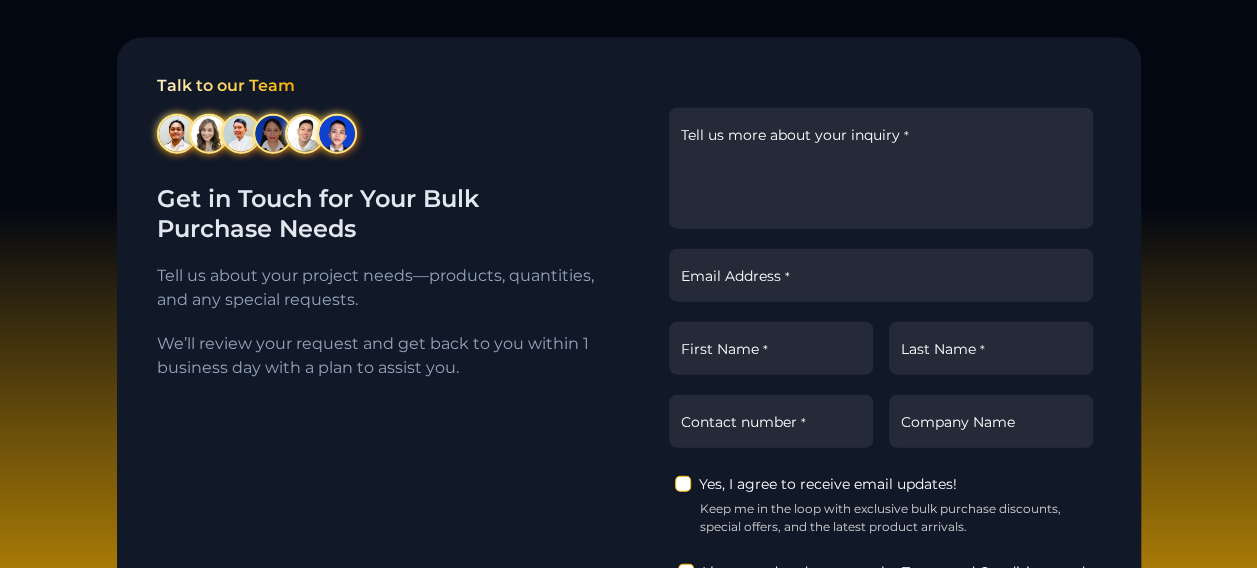 click at bounding box center [241, 134] 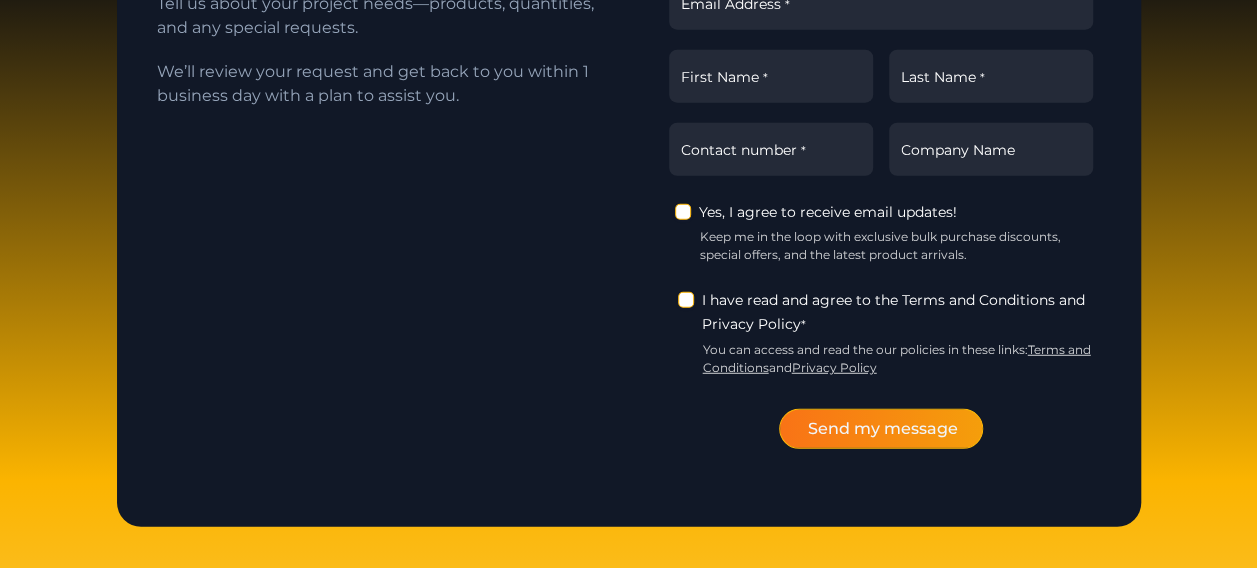 scroll, scrollTop: 2600, scrollLeft: 0, axis: vertical 